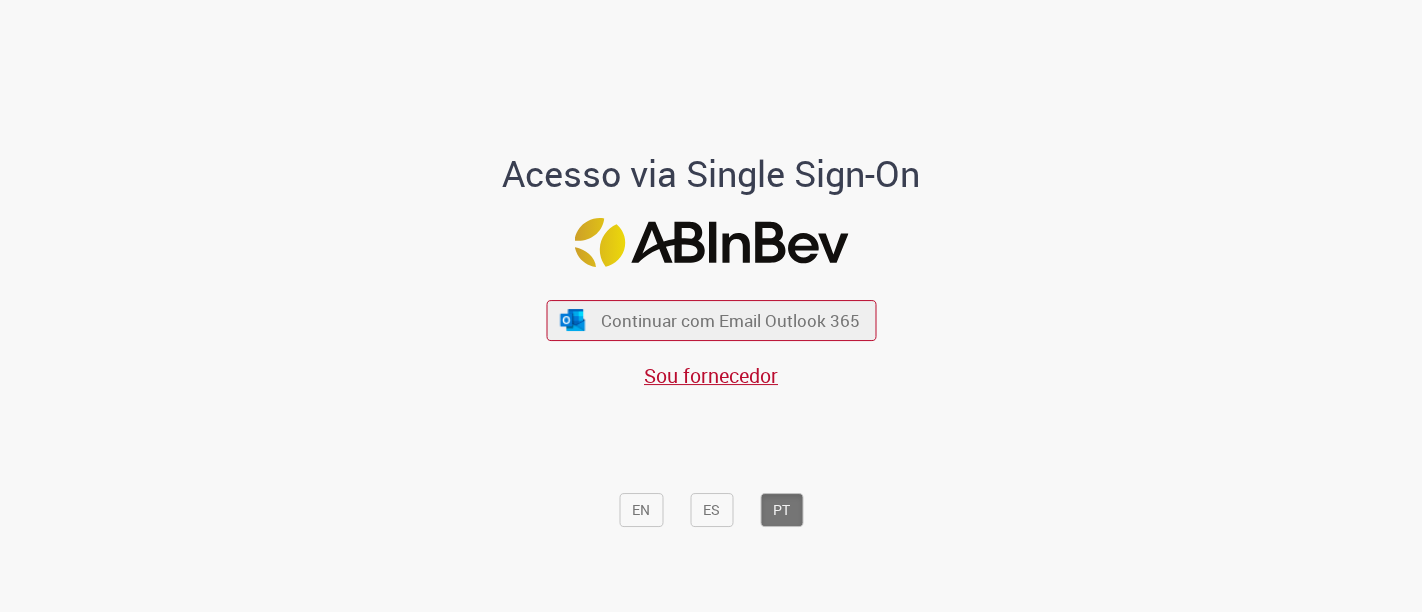 scroll, scrollTop: 0, scrollLeft: 0, axis: both 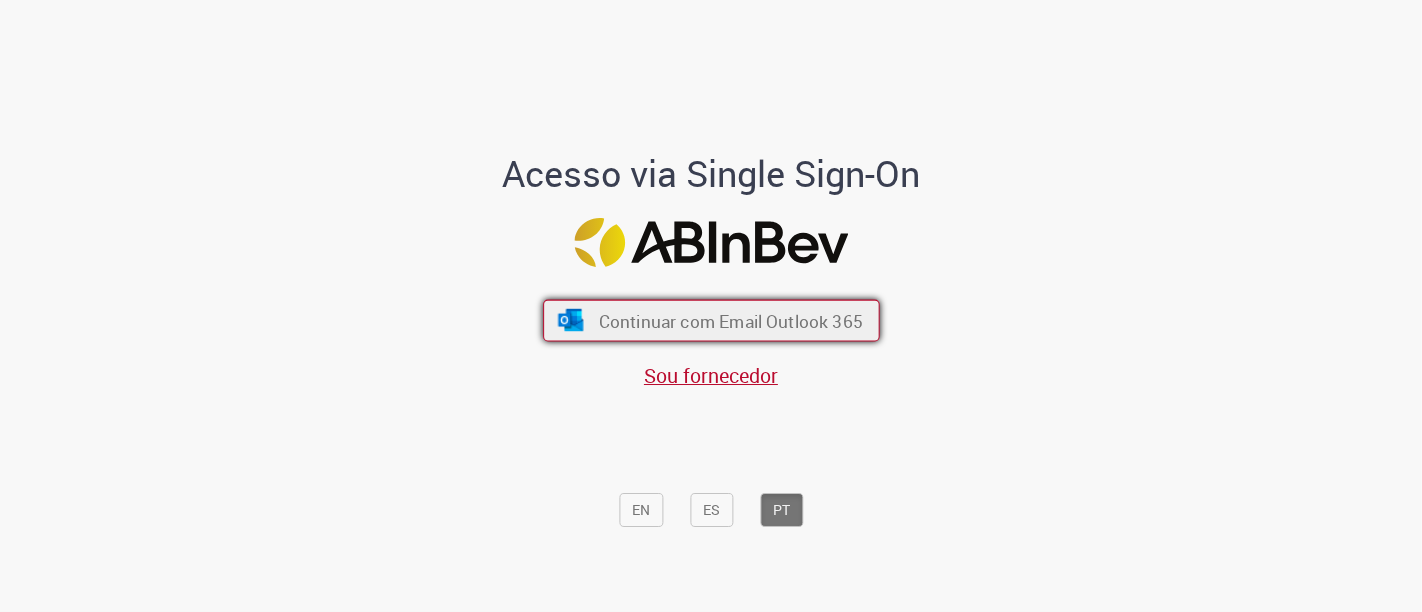 click on "Continuar com Email Outlook 365" at bounding box center (711, 321) 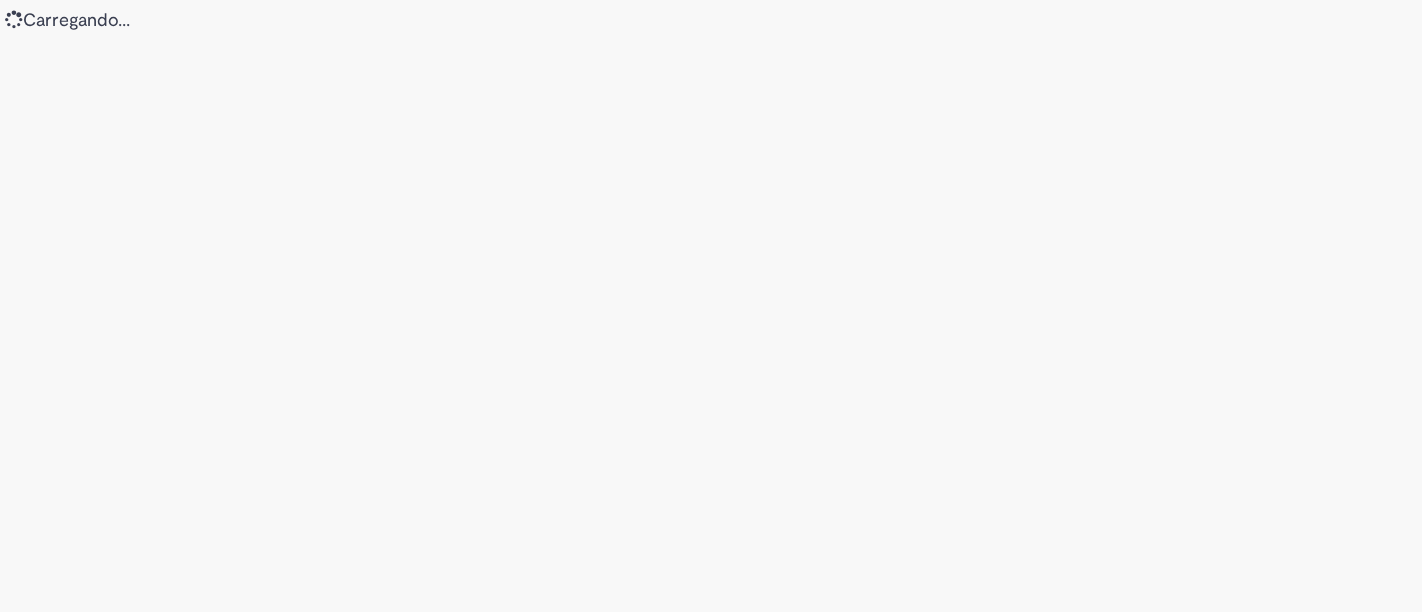 scroll, scrollTop: 0, scrollLeft: 0, axis: both 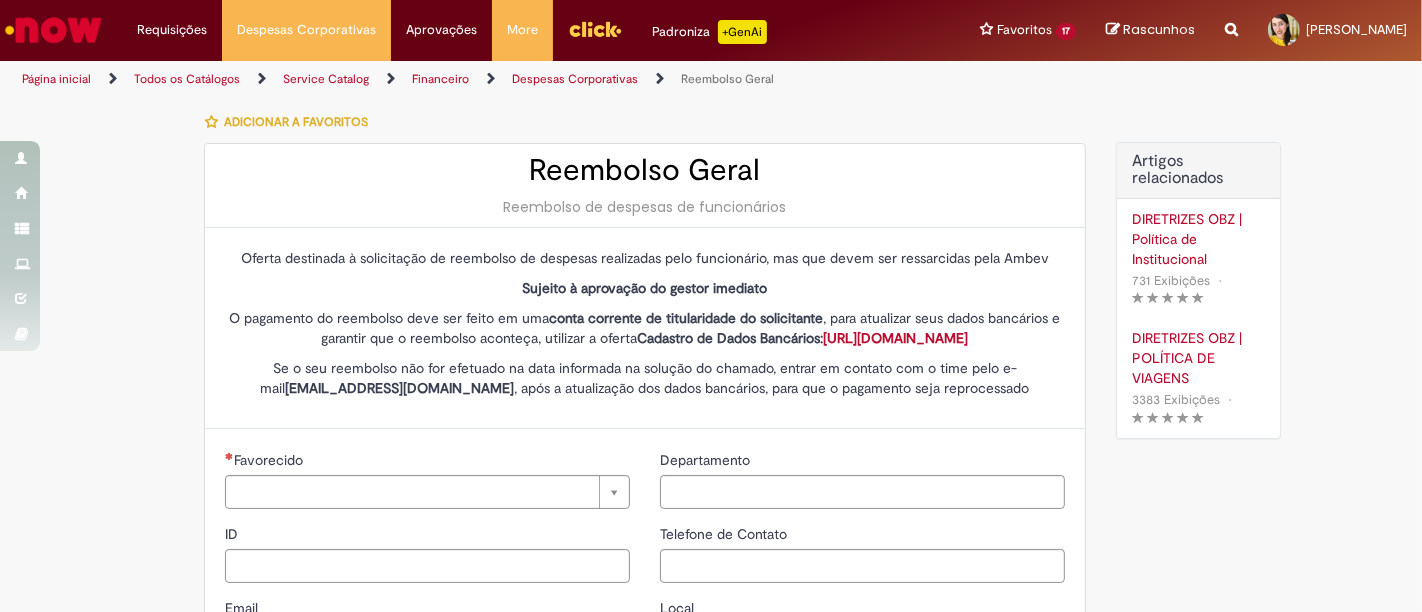 type on "********" 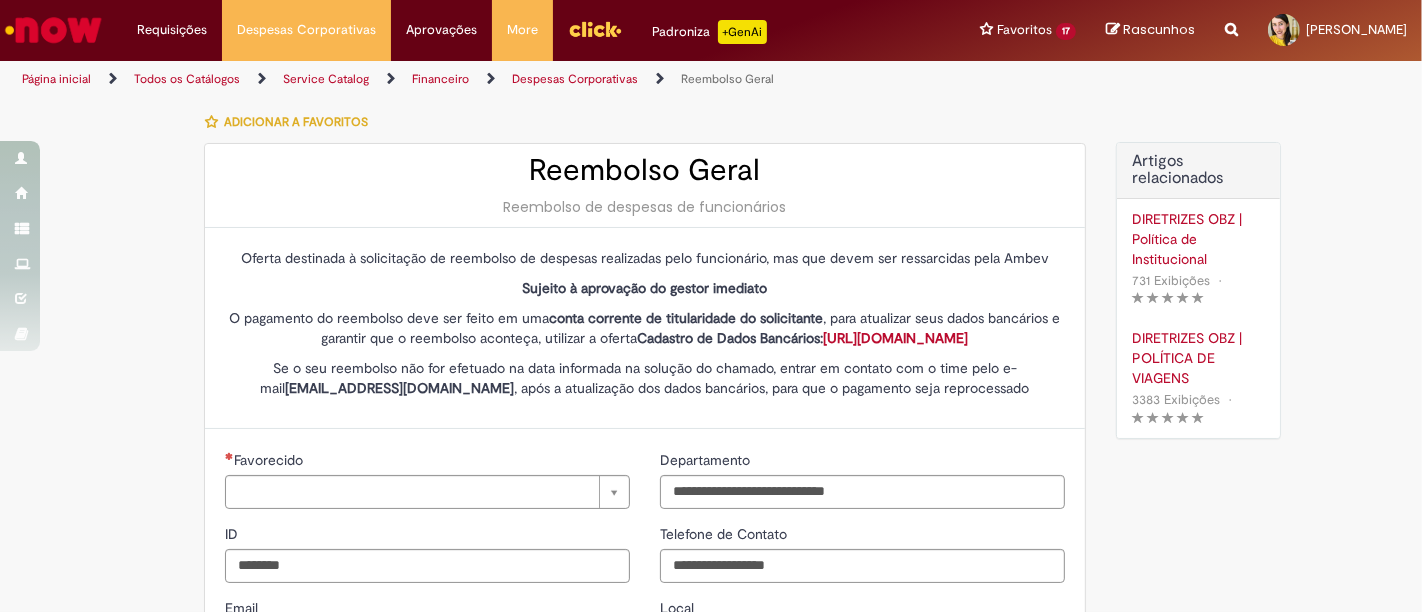 type on "**********" 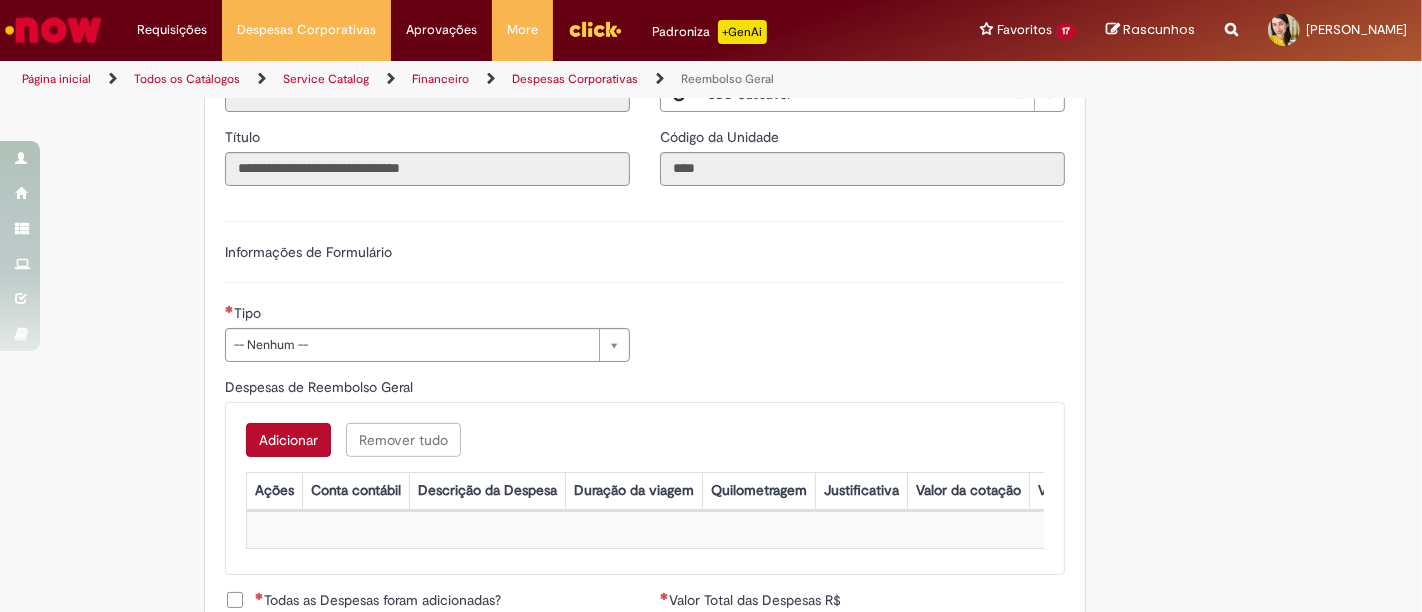 scroll, scrollTop: 555, scrollLeft: 0, axis: vertical 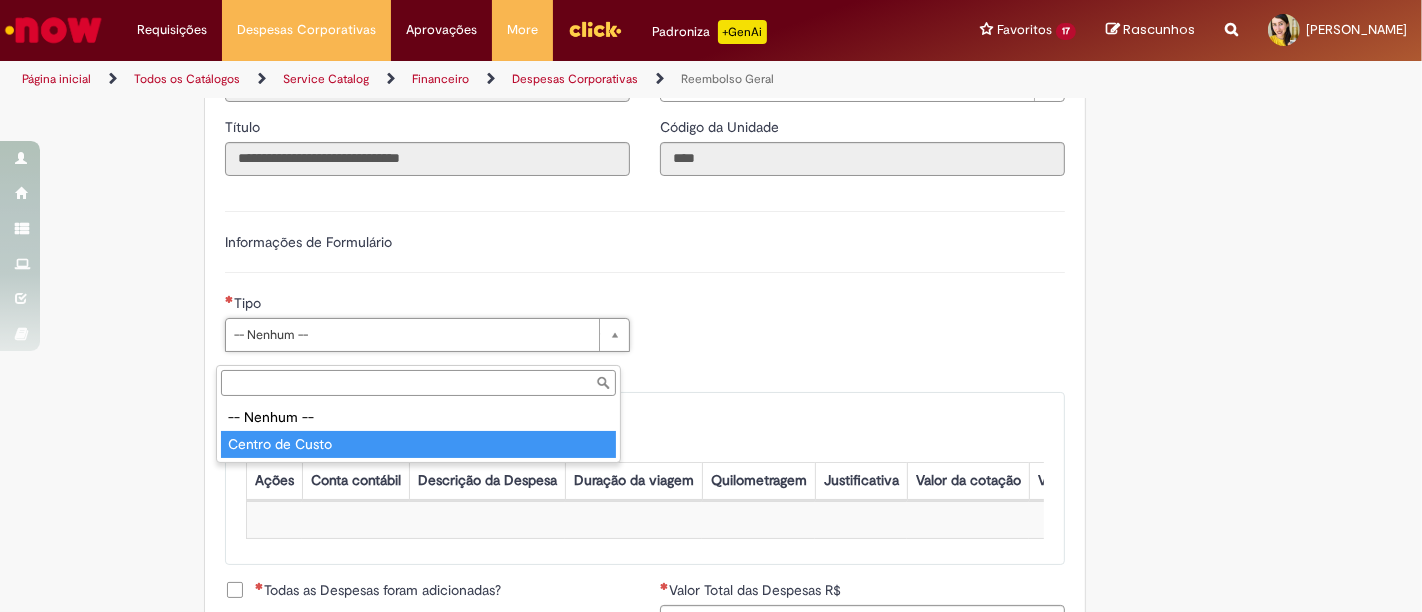 type on "**********" 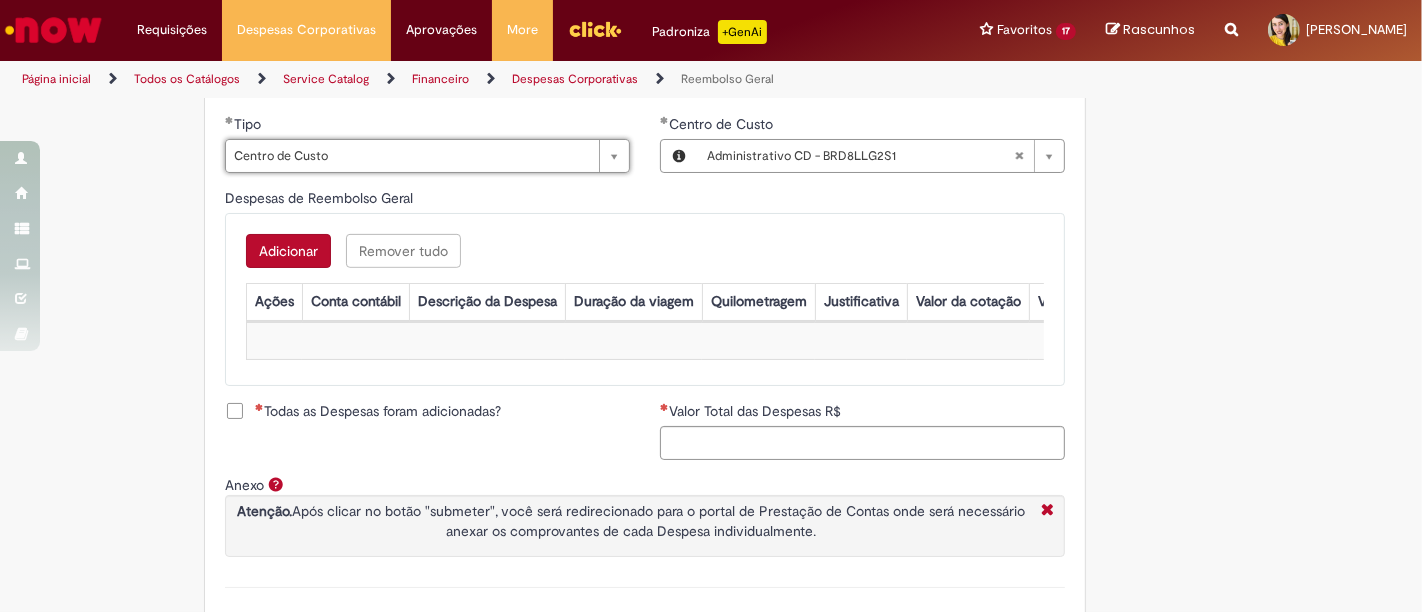 scroll, scrollTop: 777, scrollLeft: 0, axis: vertical 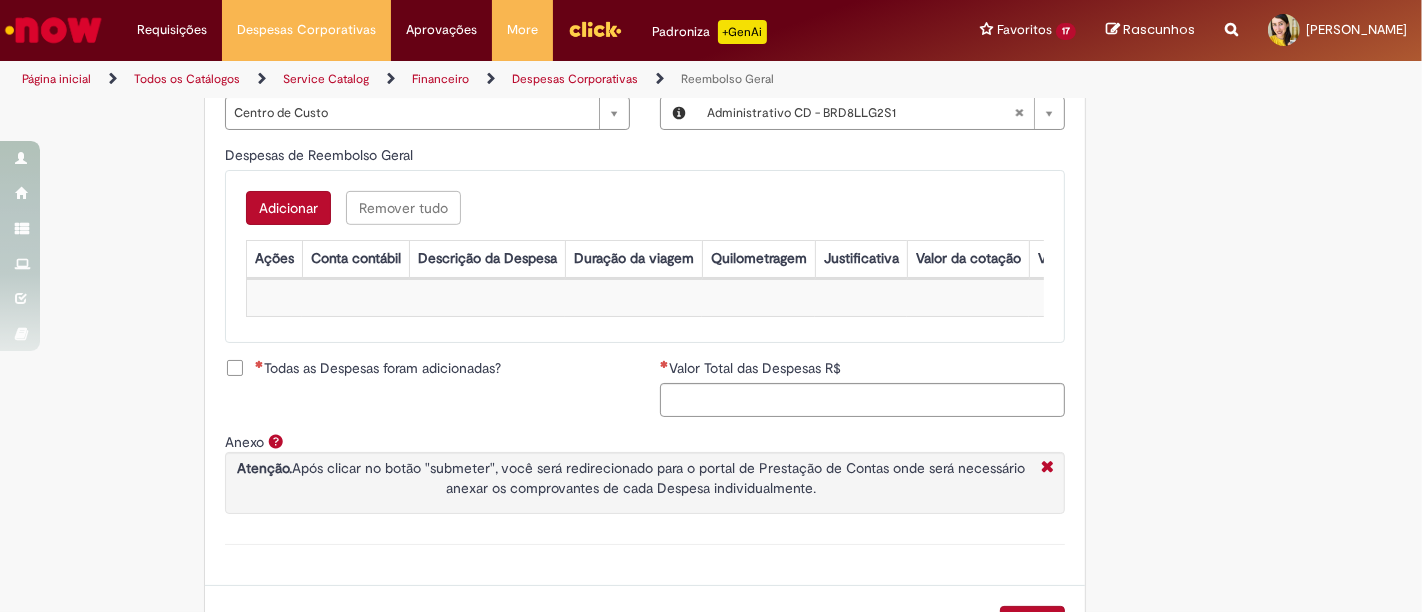 click on "Adicionar" at bounding box center (288, 208) 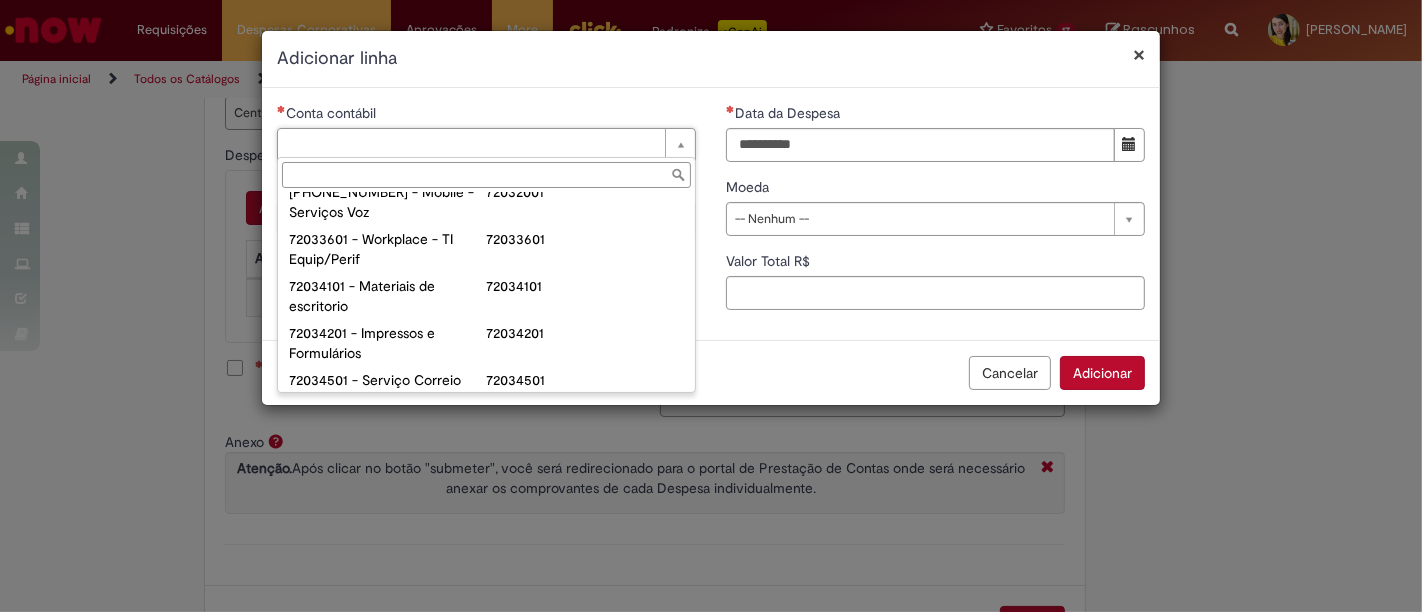 scroll, scrollTop: 251, scrollLeft: 0, axis: vertical 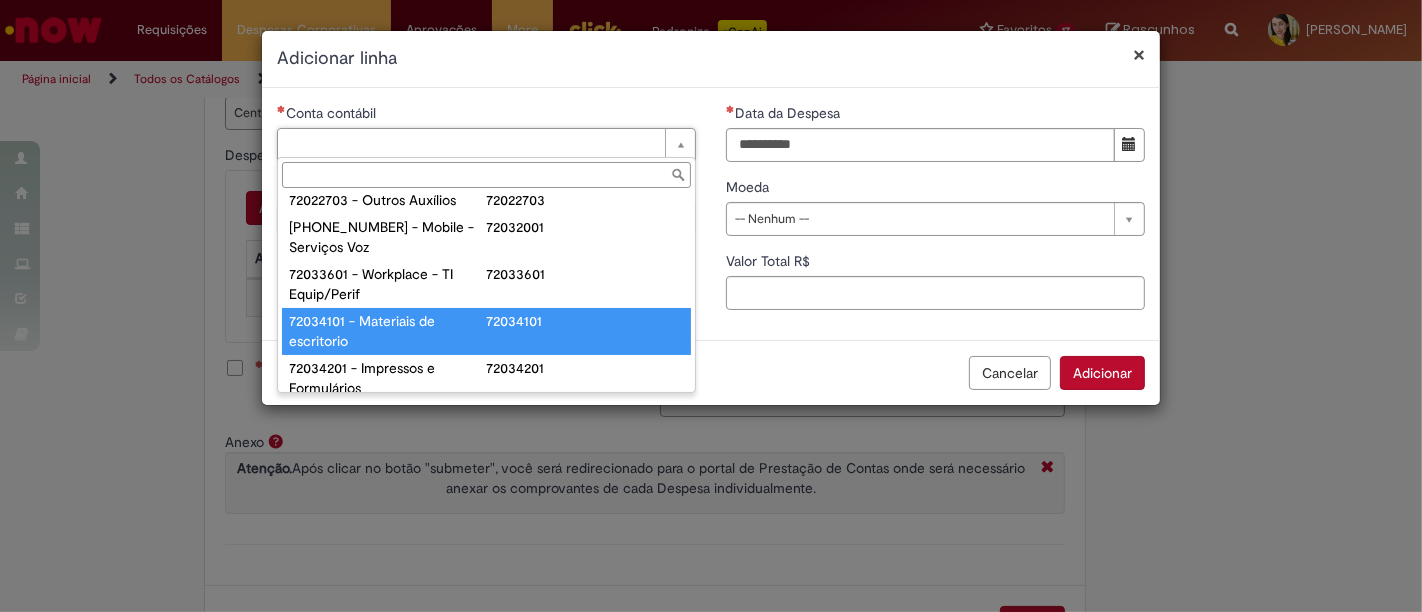 type on "**********" 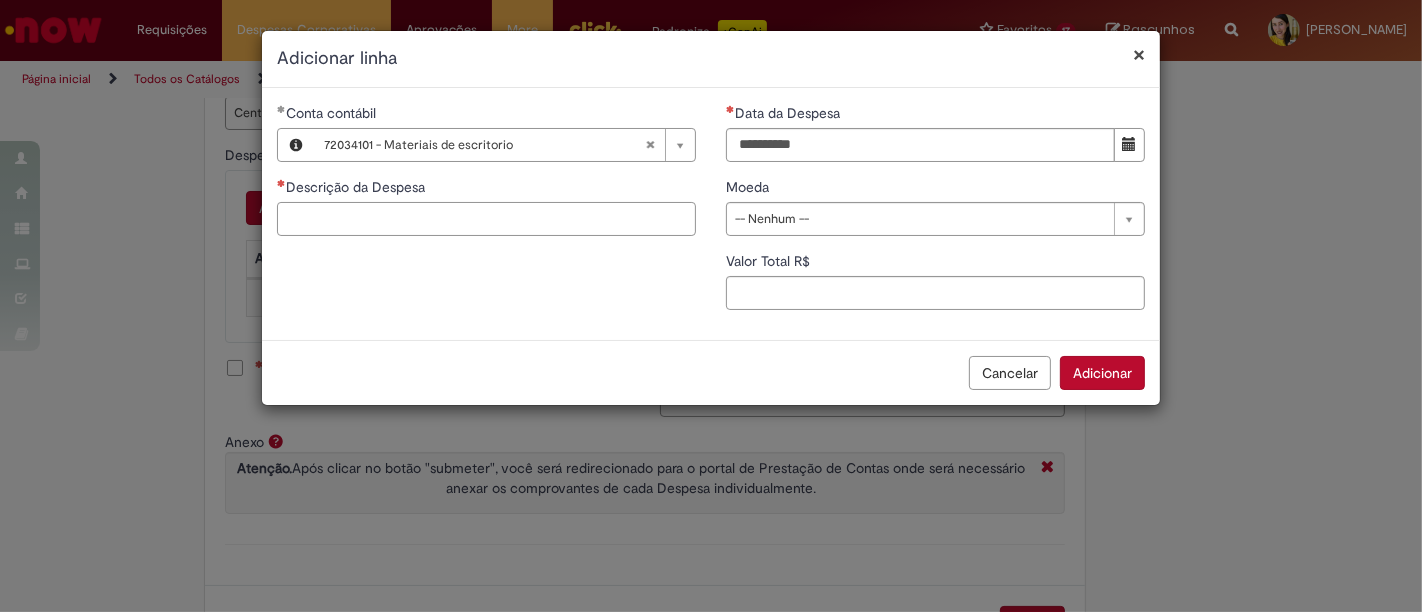 click on "Descrição da Despesa" at bounding box center (486, 219) 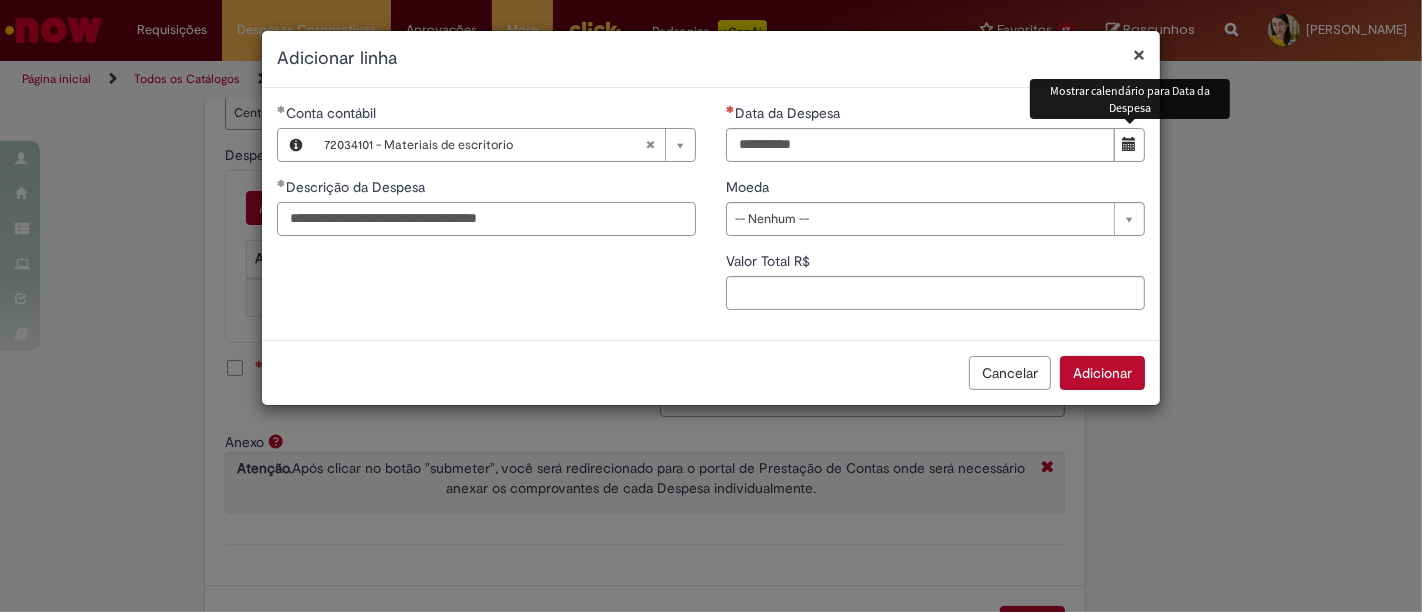 type on "**********" 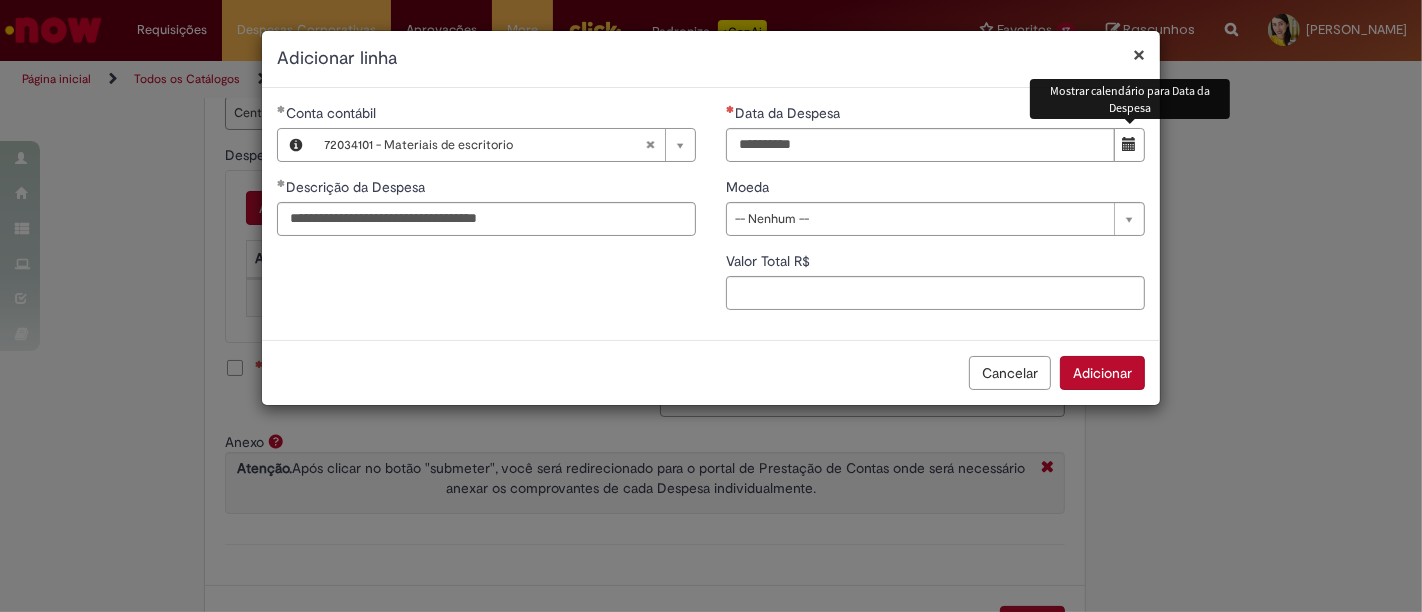 click at bounding box center [1129, 145] 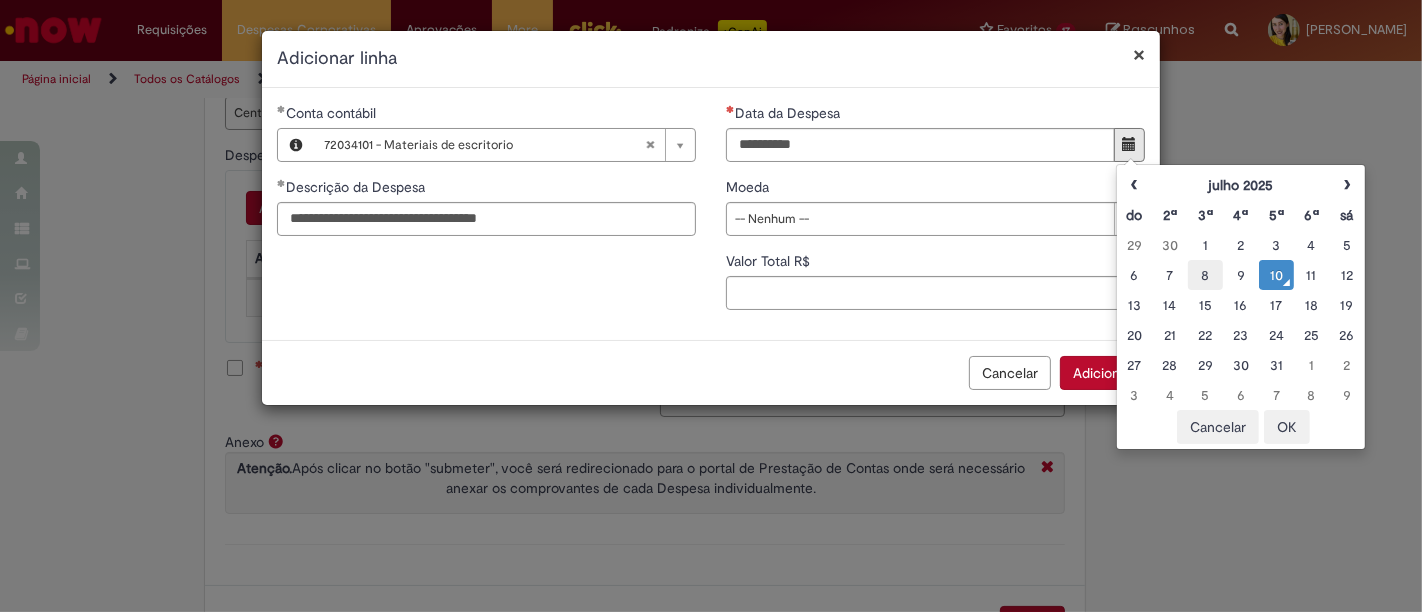 click on "8" at bounding box center [1205, 275] 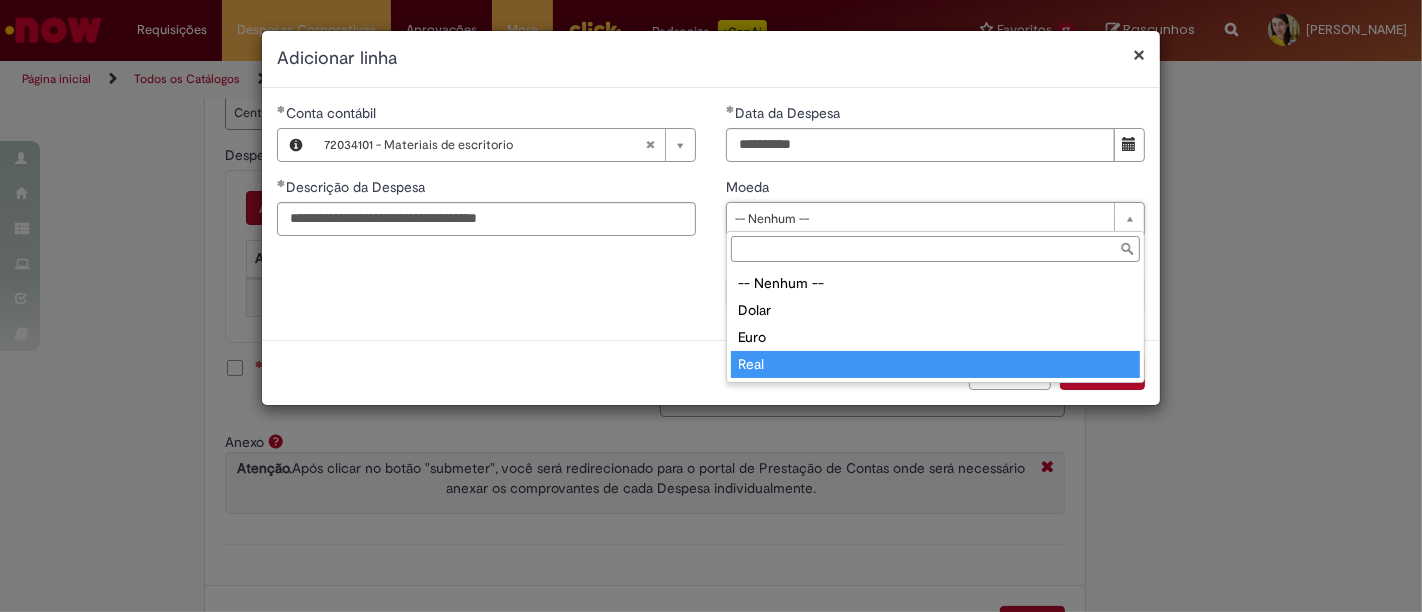 type on "****" 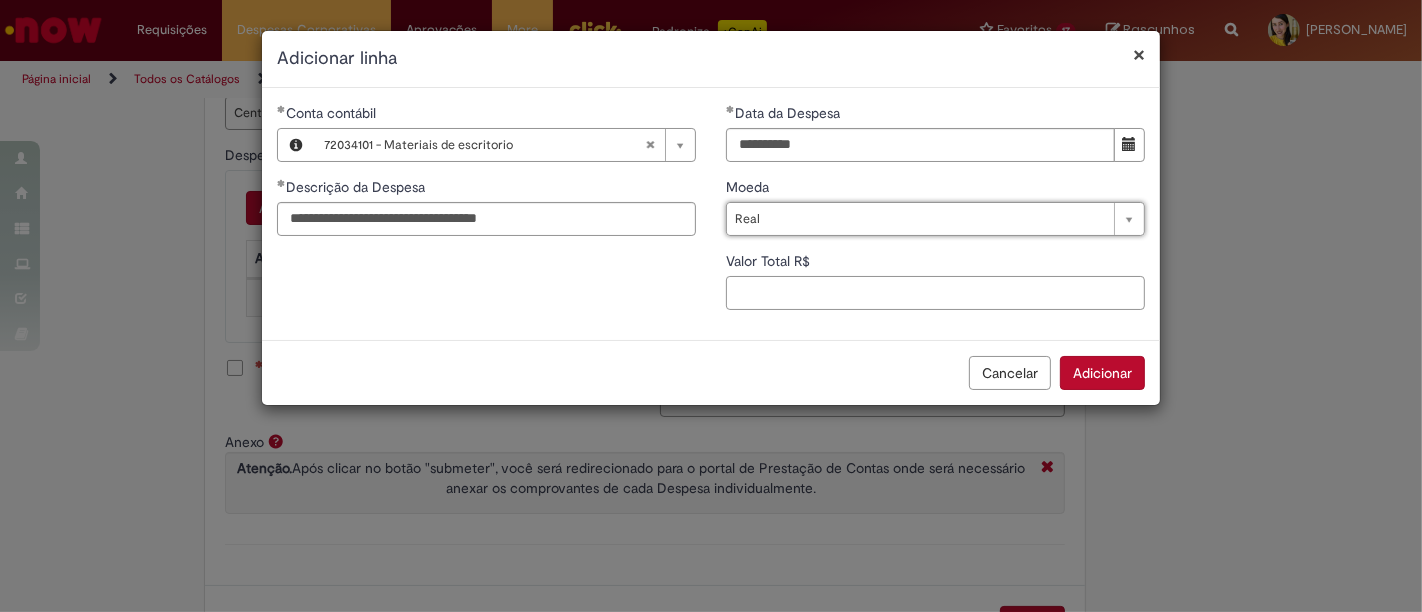 click on "Valor Total R$" at bounding box center (935, 293) 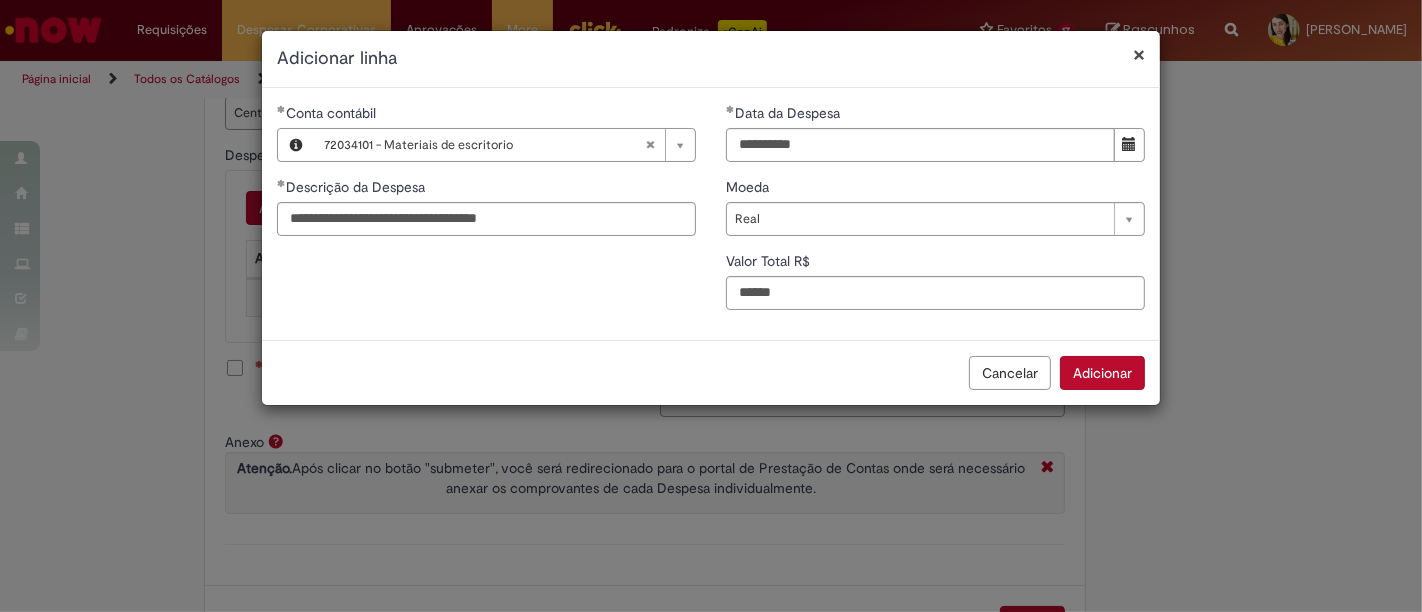 type on "***" 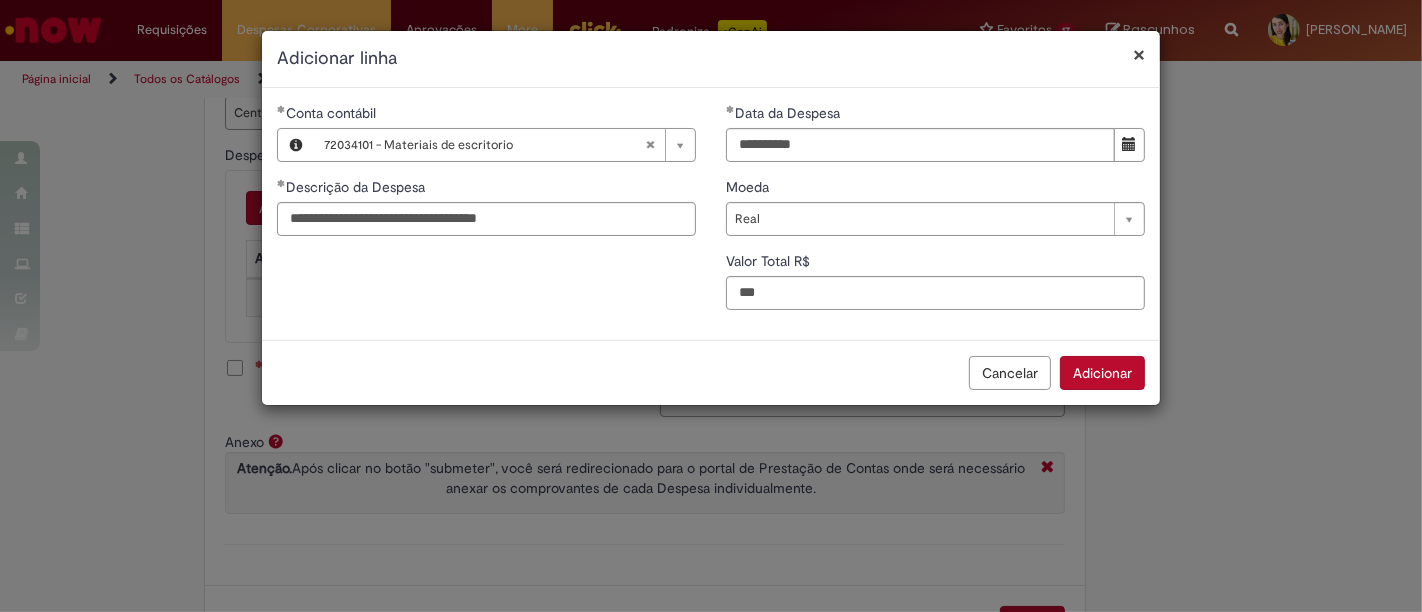 click on "Adicionar" at bounding box center (1102, 373) 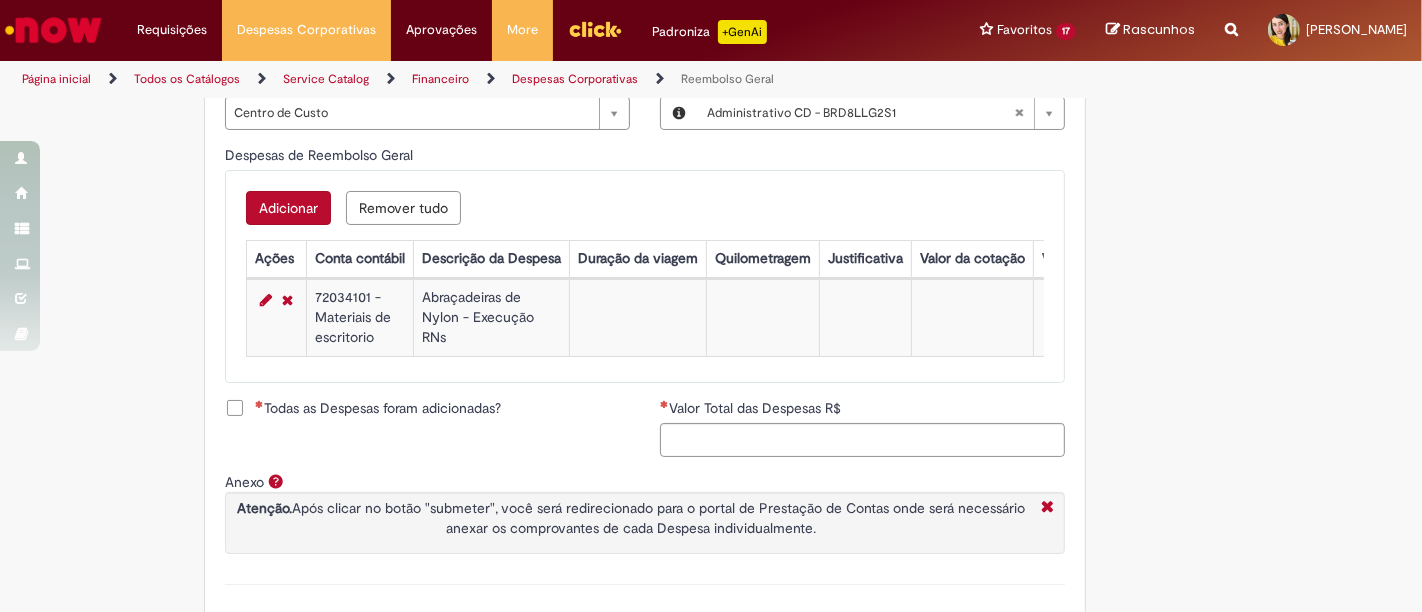 click on "Adicionar" at bounding box center [288, 208] 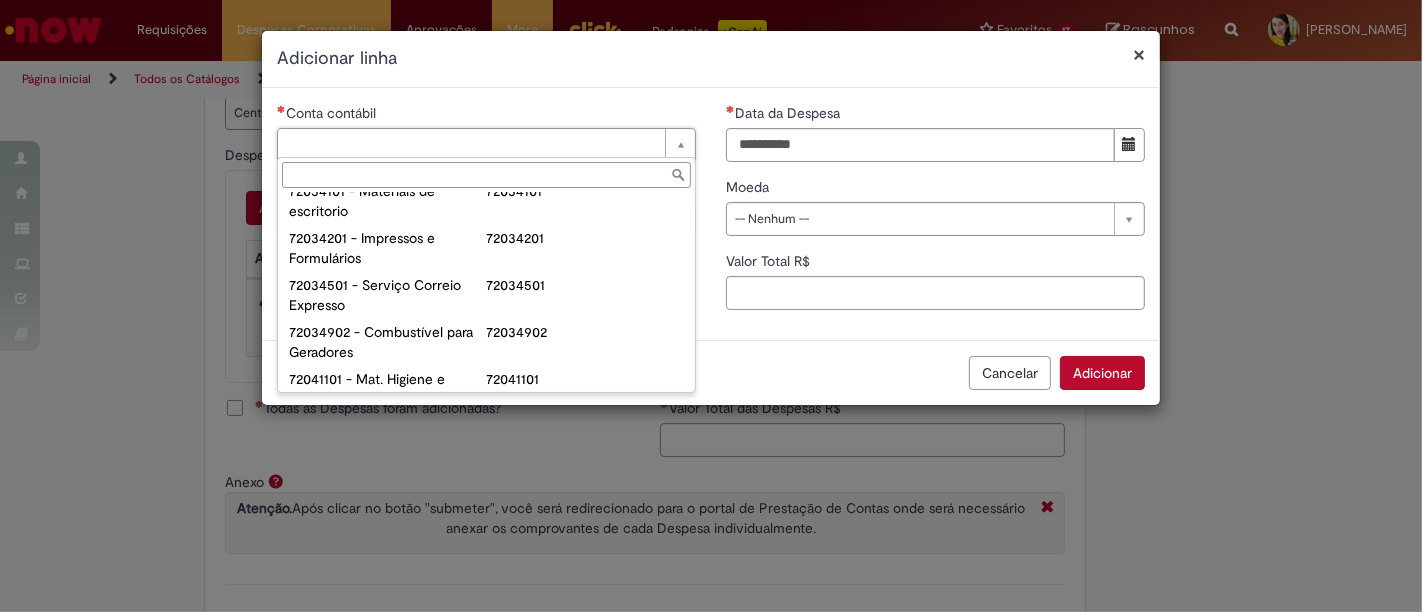 scroll, scrollTop: 333, scrollLeft: 0, axis: vertical 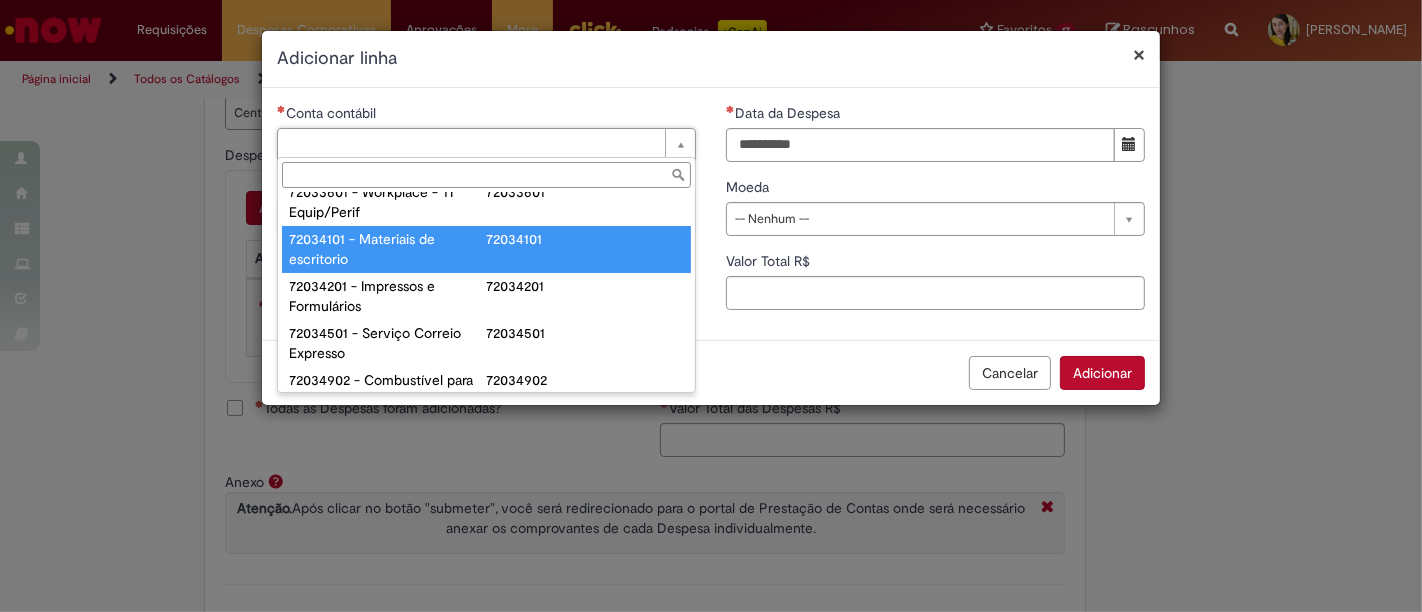 type on "**********" 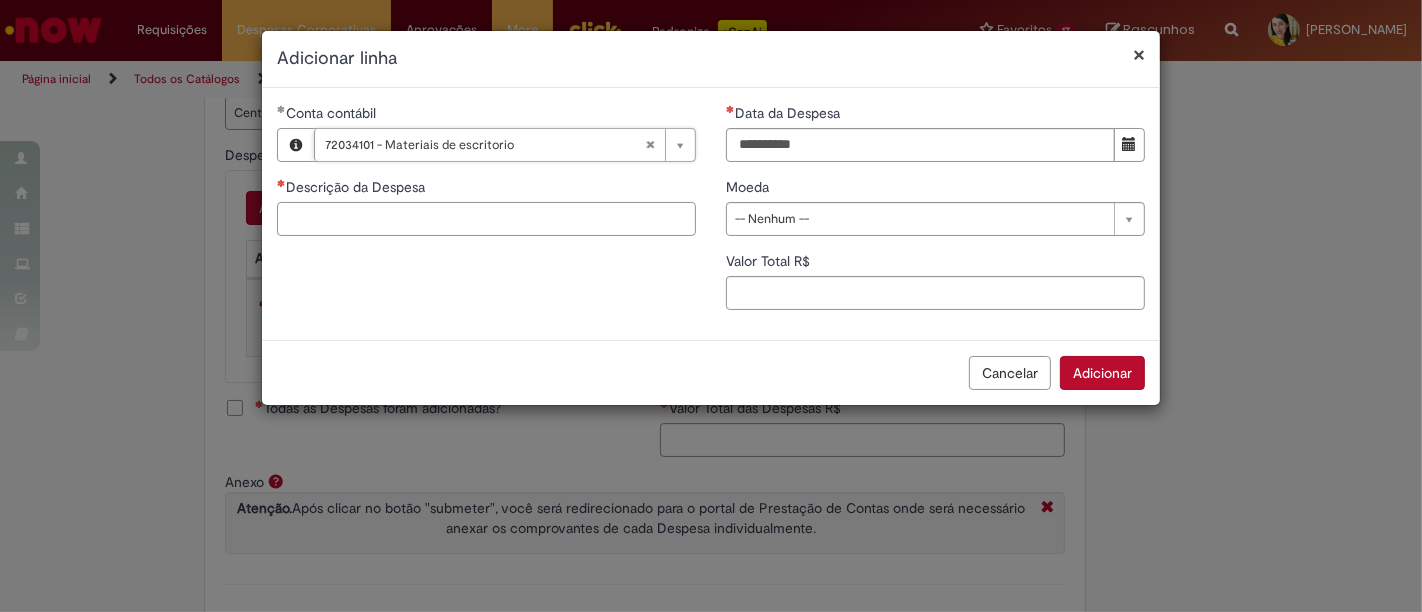 click on "Descrição da Despesa" at bounding box center [486, 219] 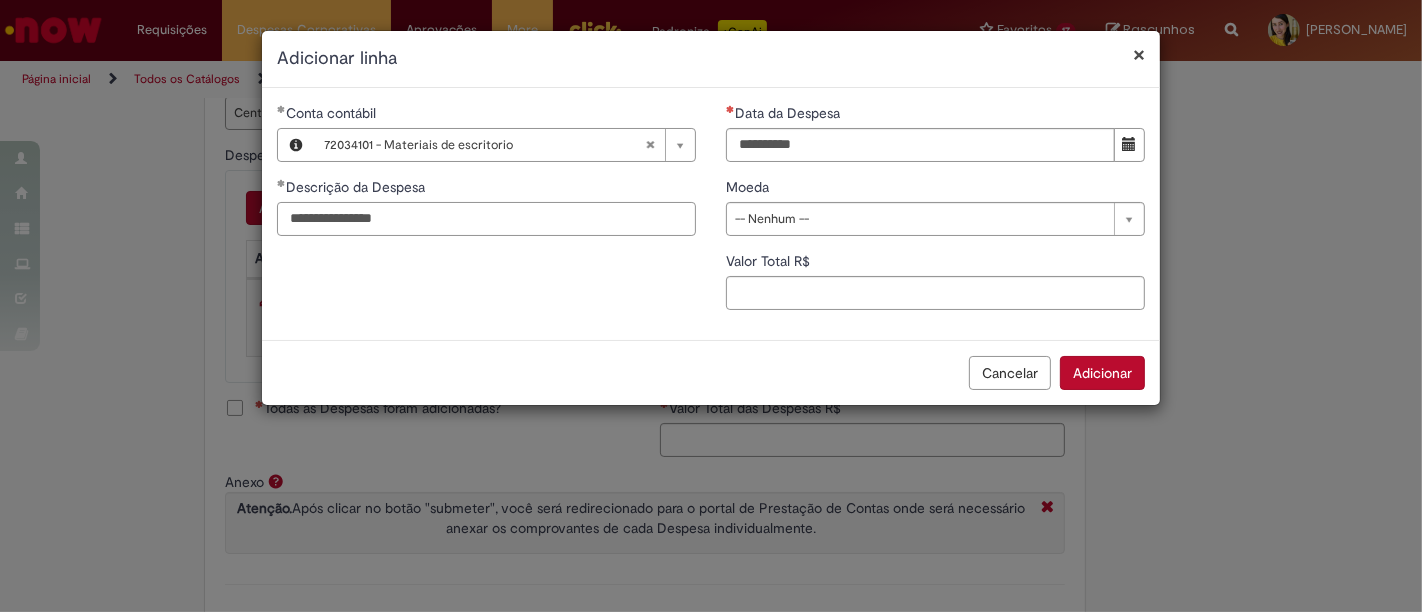 type on "**********" 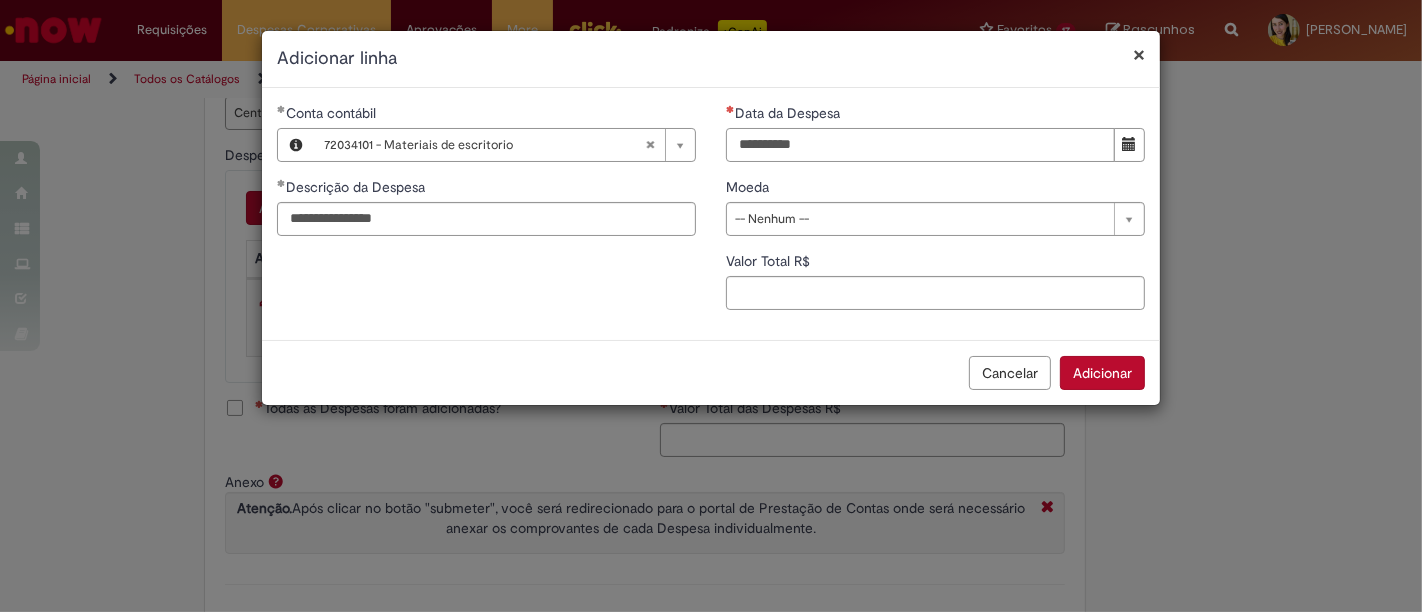 click on "Data da Despesa" at bounding box center (920, 145) 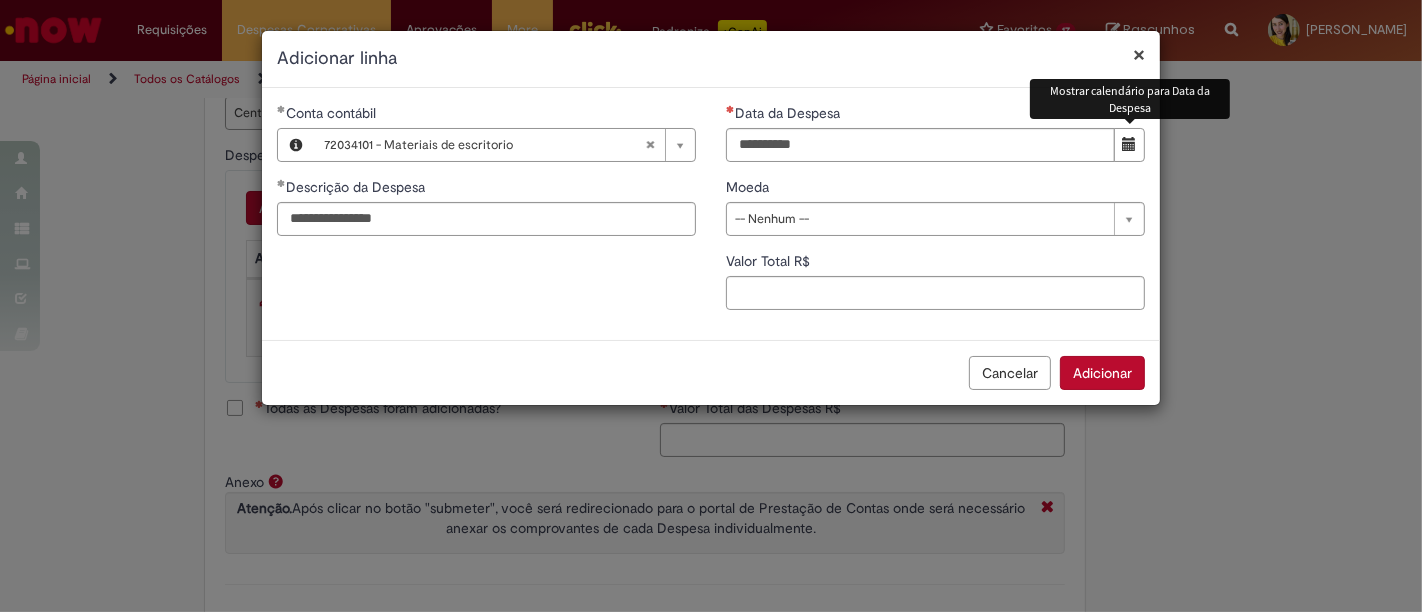 click on "**********" at bounding box center [935, 214] 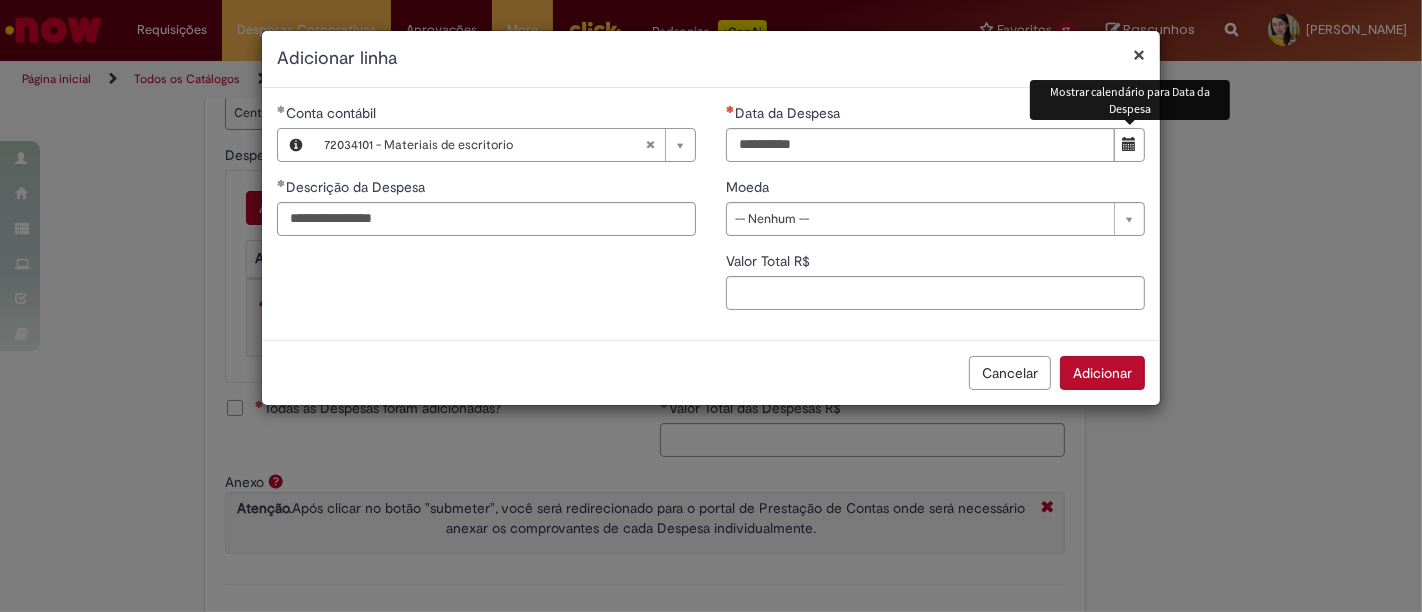 click at bounding box center (1130, 144) 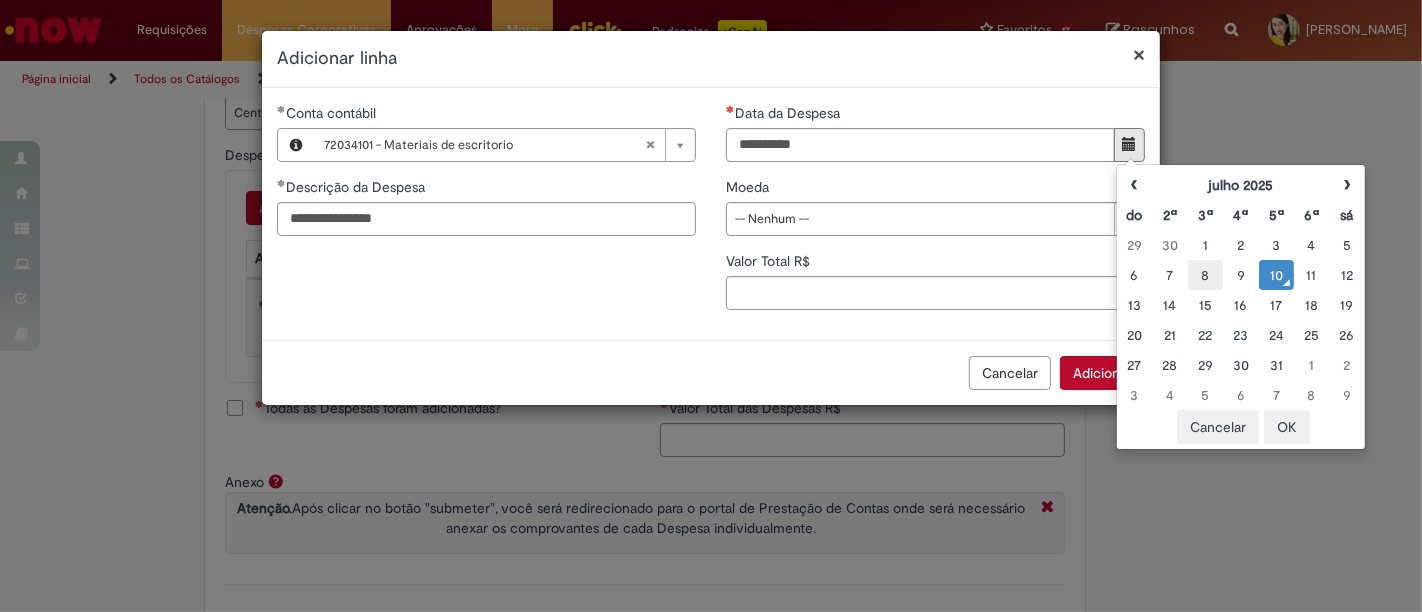 click on "8" at bounding box center [1205, 275] 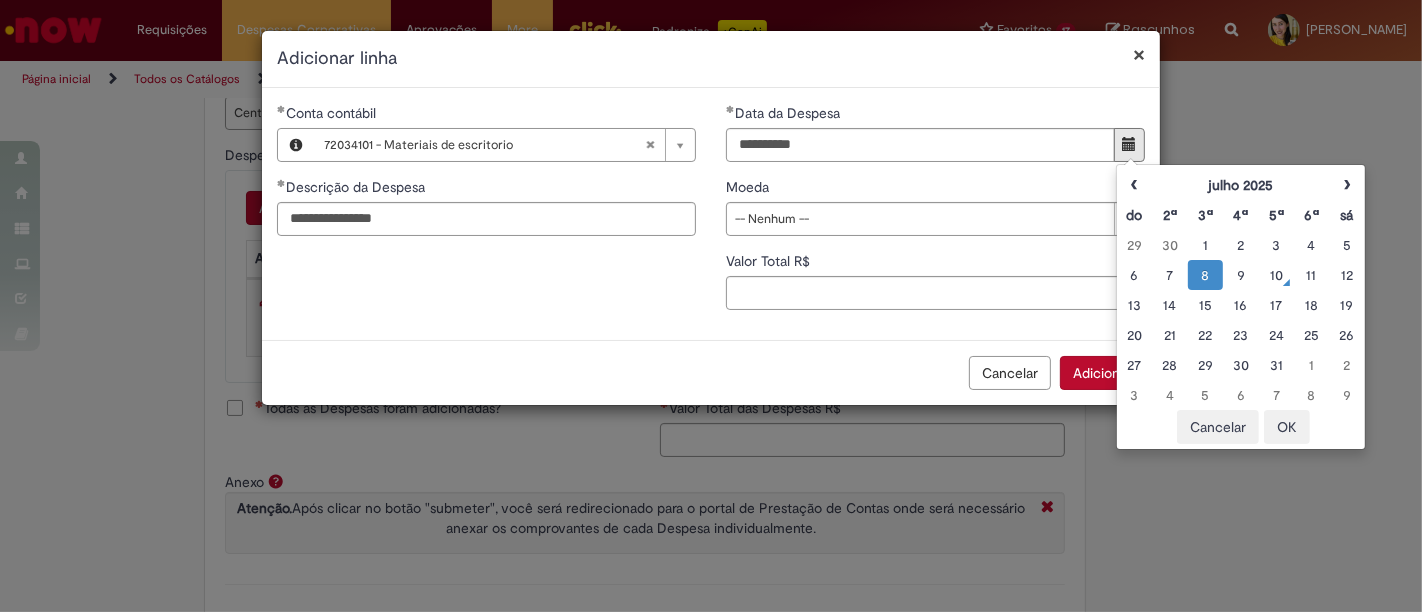 click on "OK" at bounding box center [1287, 427] 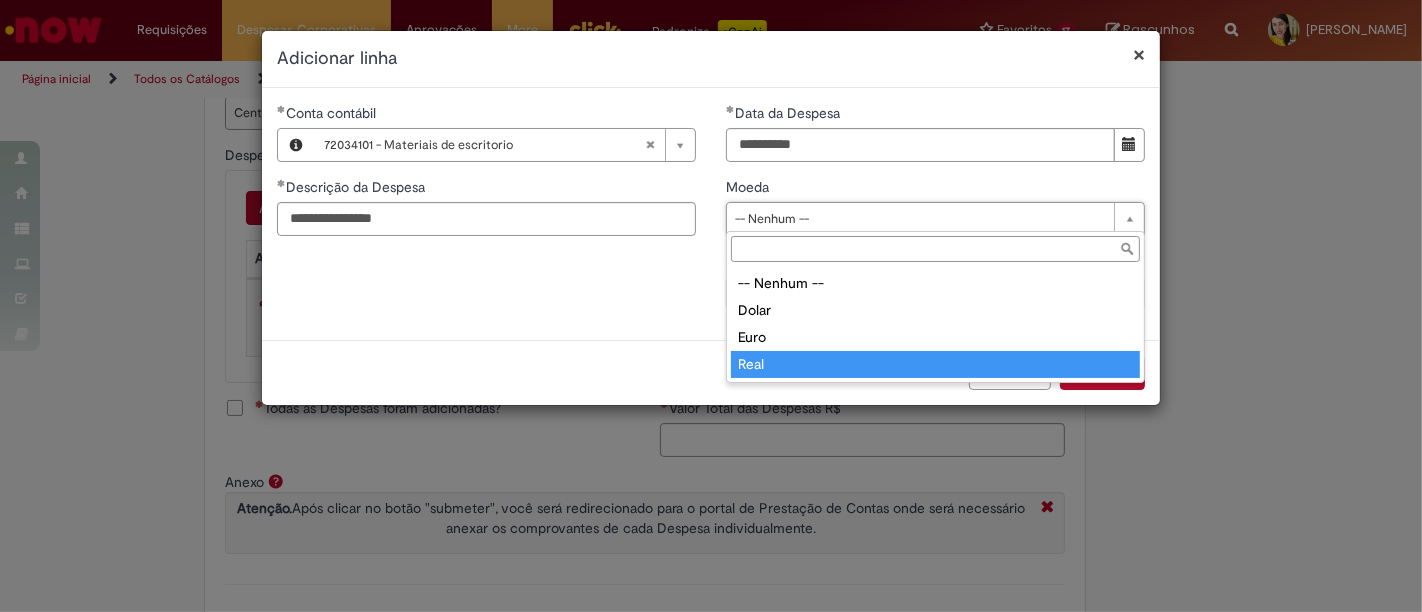 type on "****" 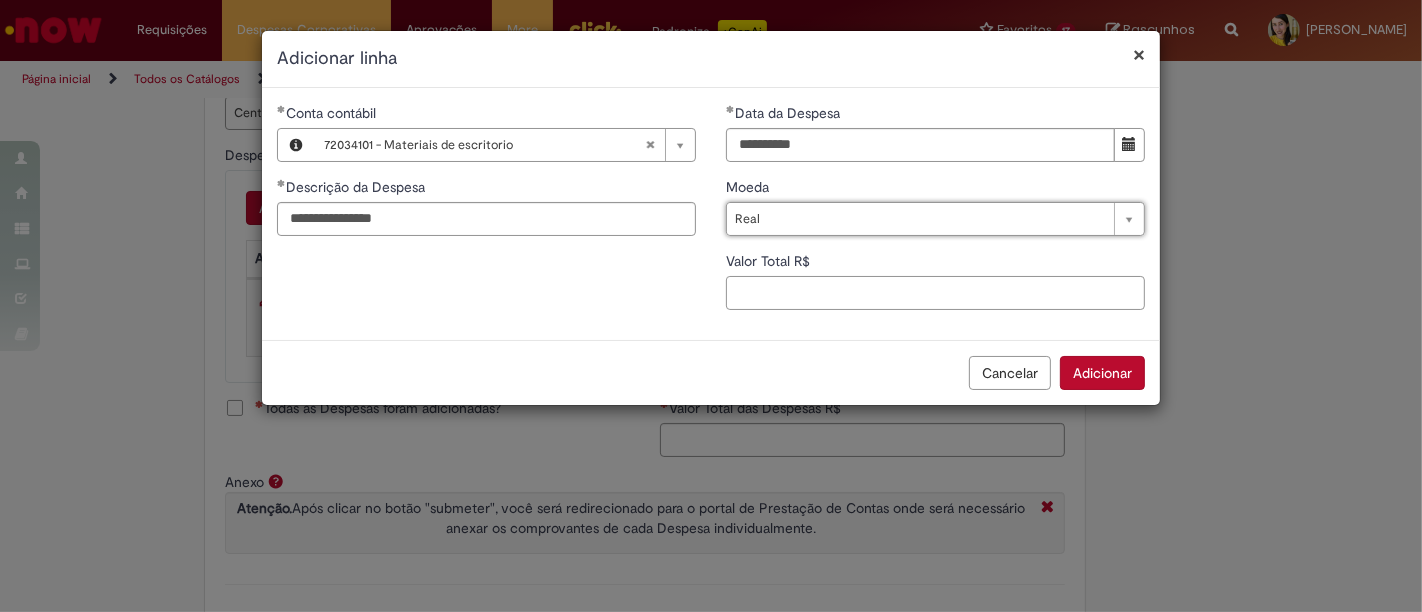 click on "Valor Total R$" at bounding box center [935, 293] 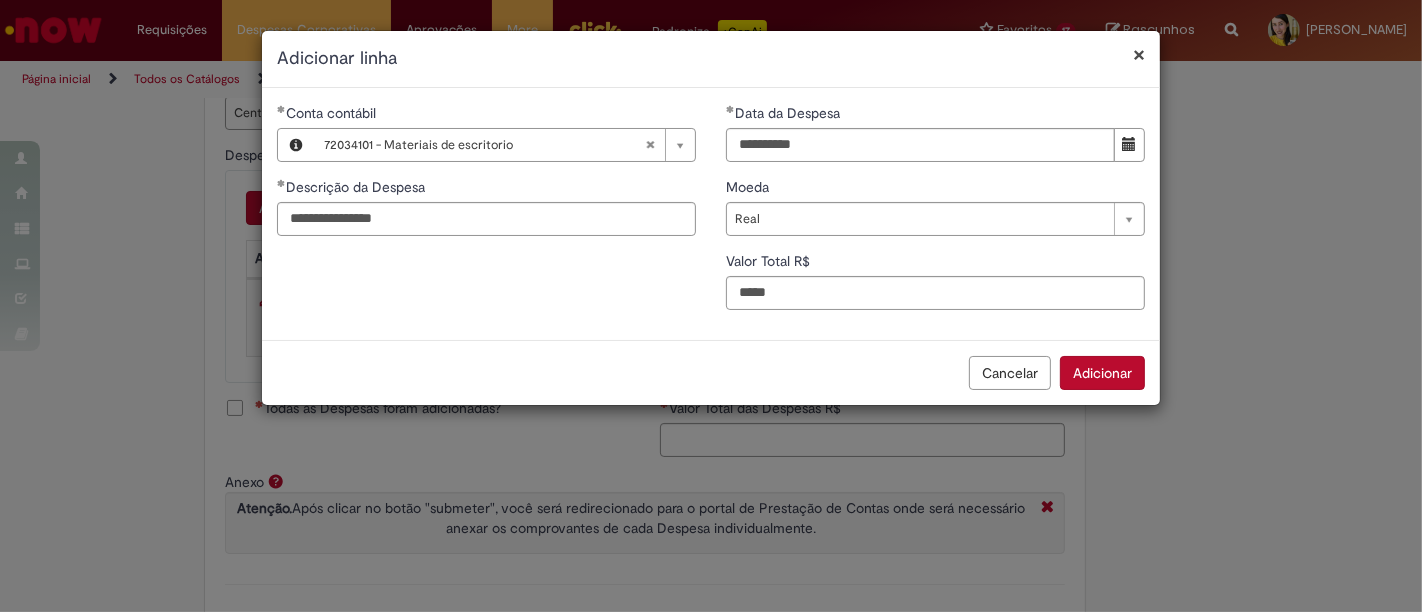type on "*****" 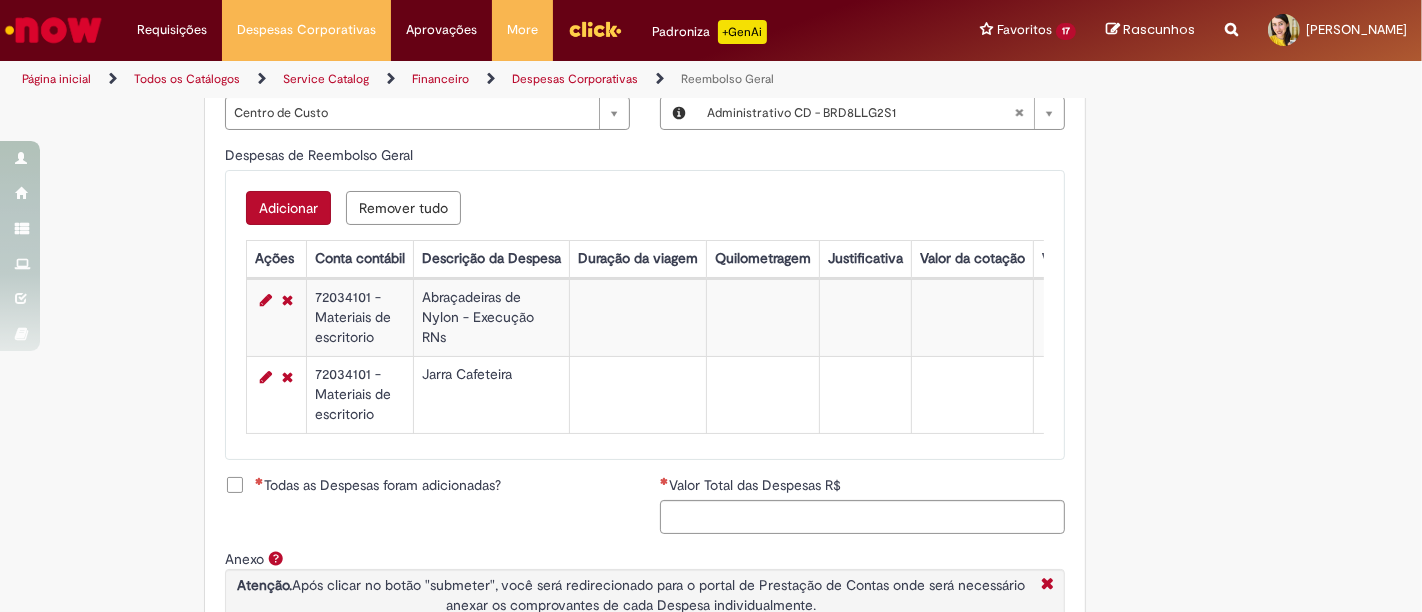 click on "Adicionar" at bounding box center [288, 208] 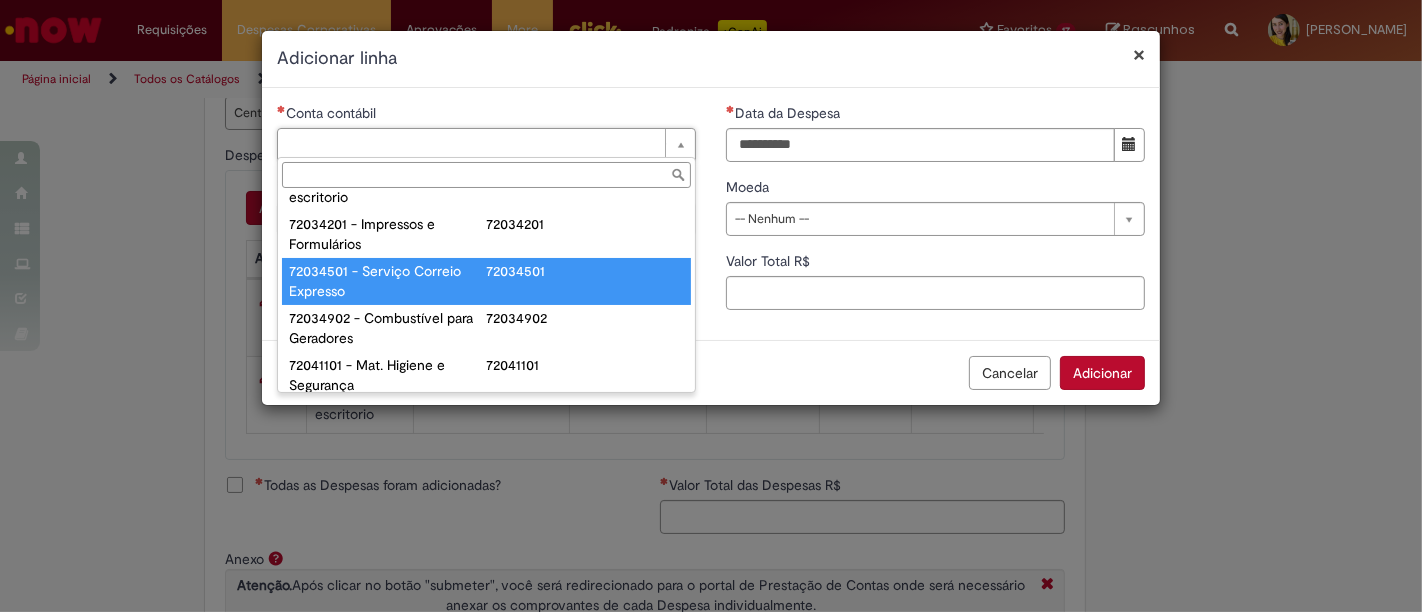 scroll, scrollTop: 444, scrollLeft: 0, axis: vertical 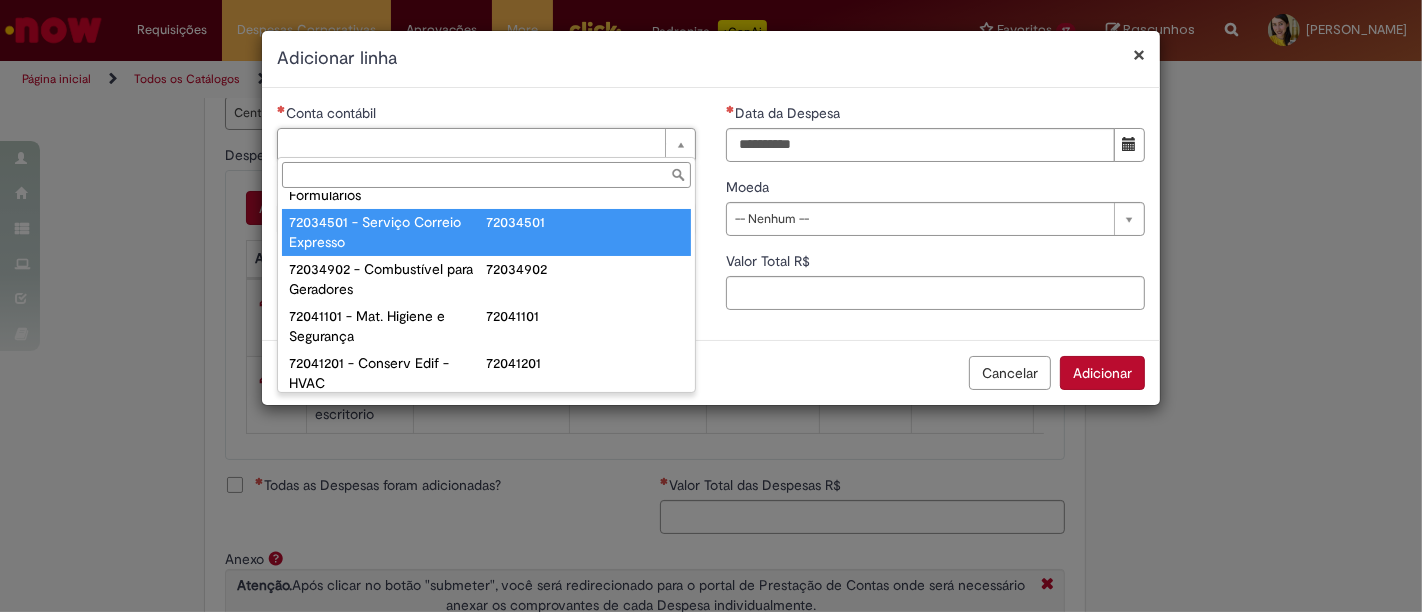 type on "**********" 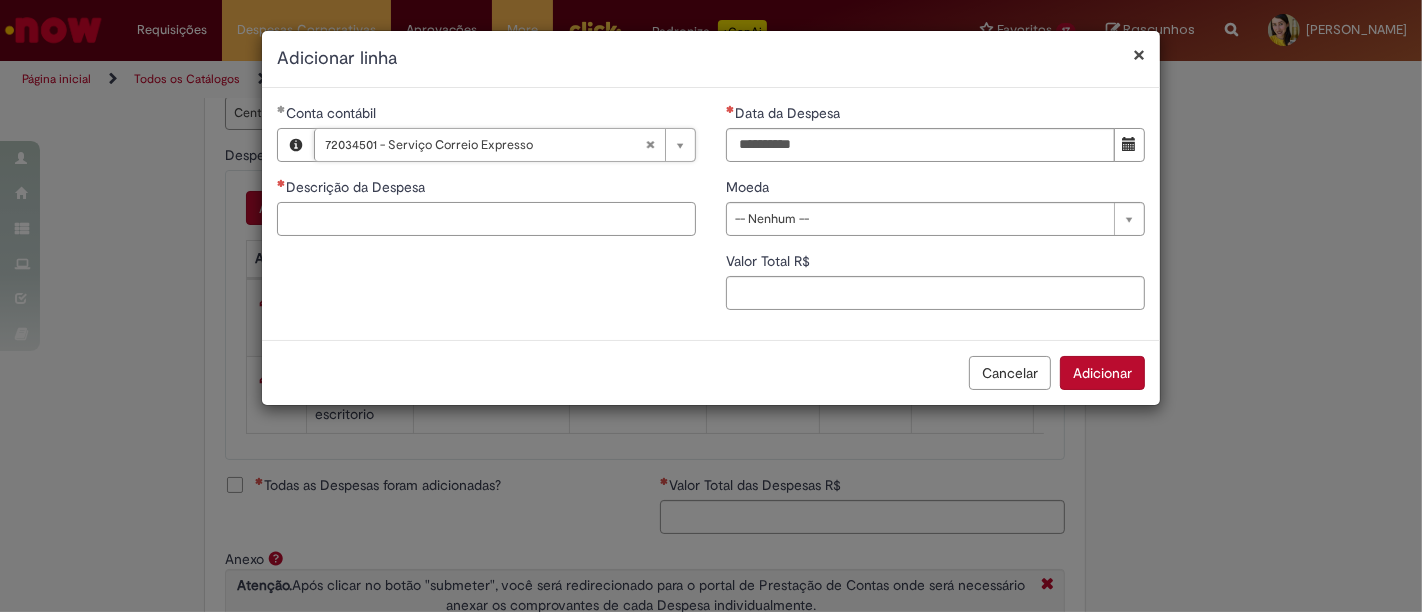 click on "Descrição da Despesa" at bounding box center (486, 219) 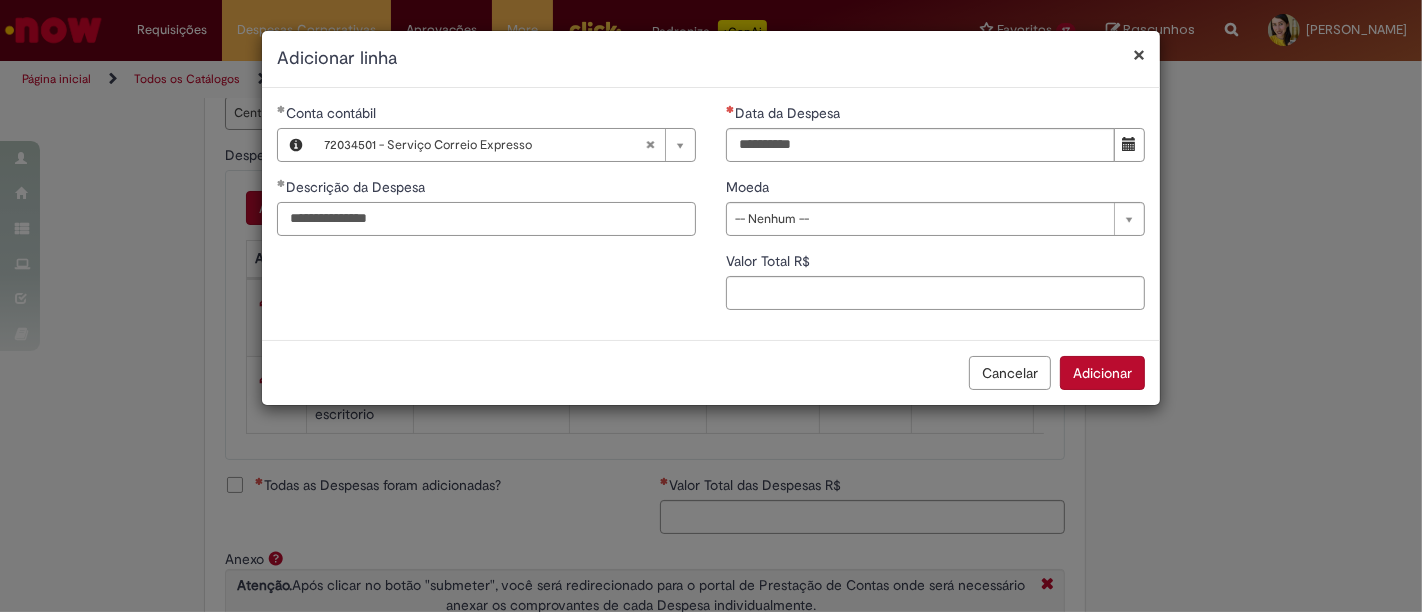 type on "**********" 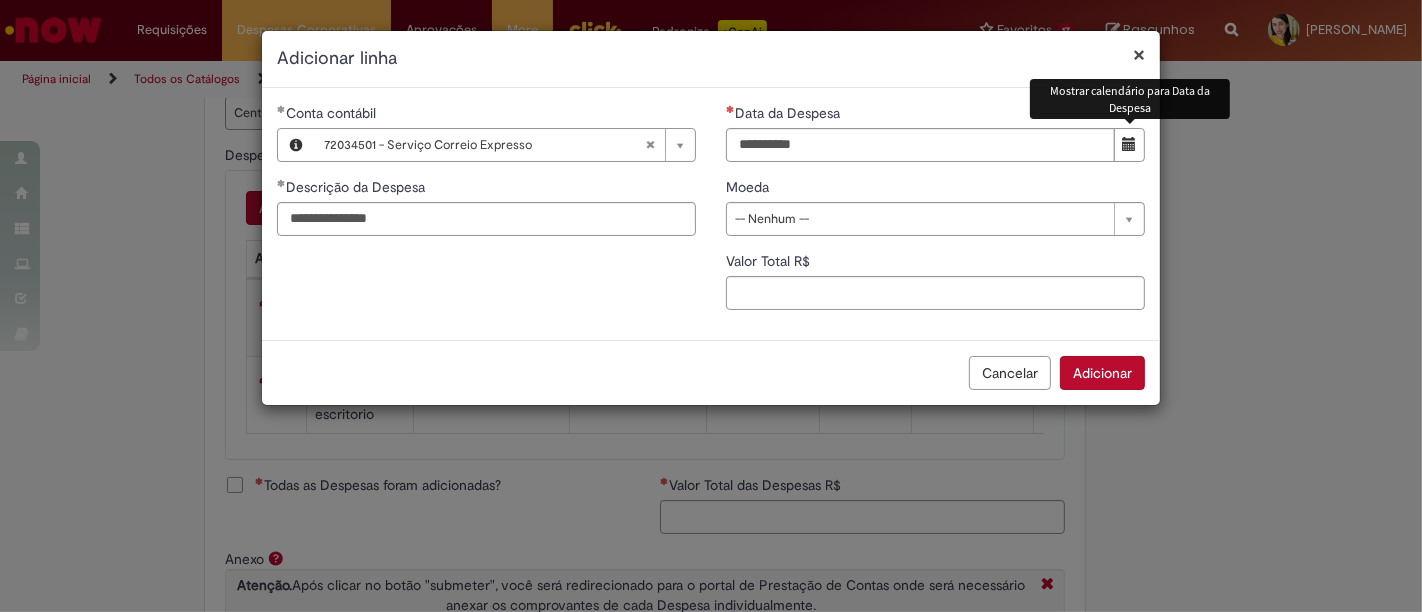 click at bounding box center [1130, 144] 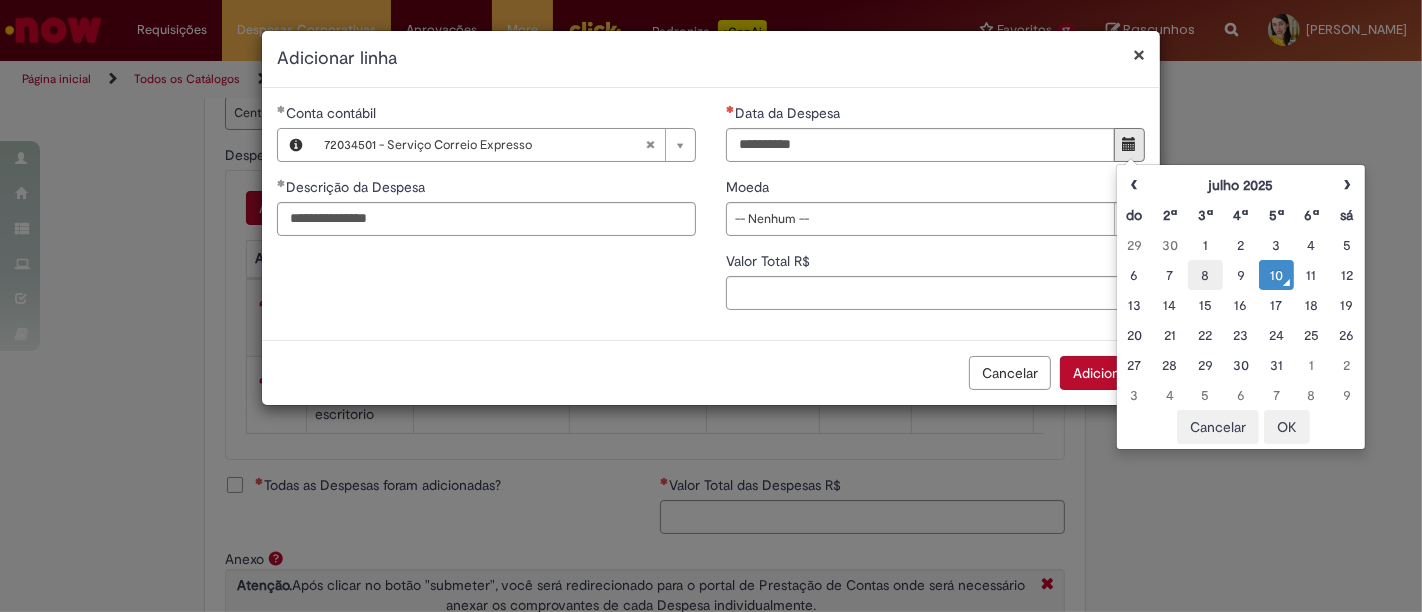 click on "8" at bounding box center (1205, 275) 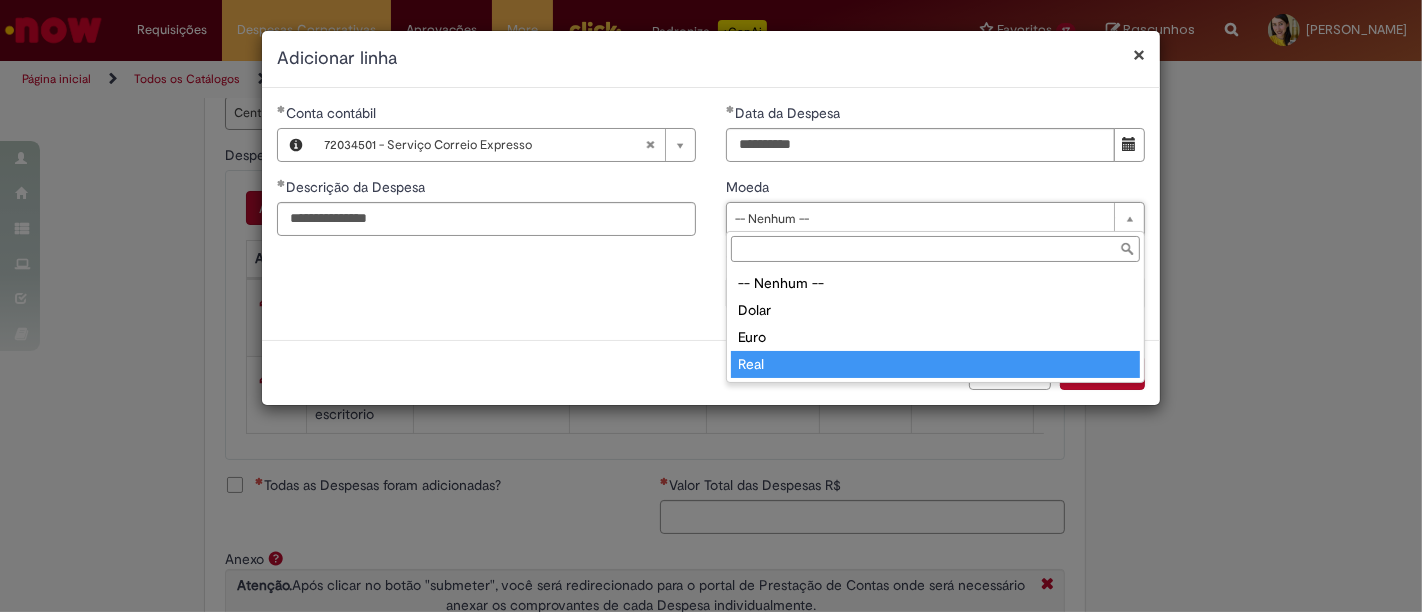 type on "****" 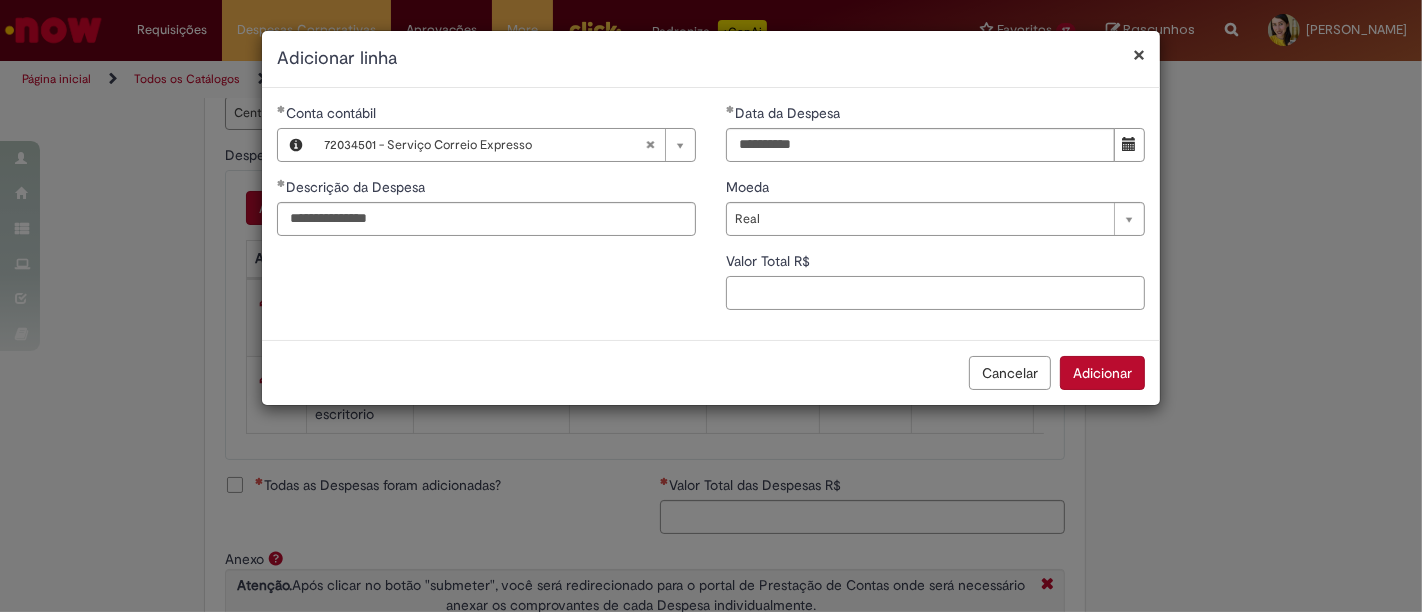 click on "Valor Total R$" at bounding box center [935, 293] 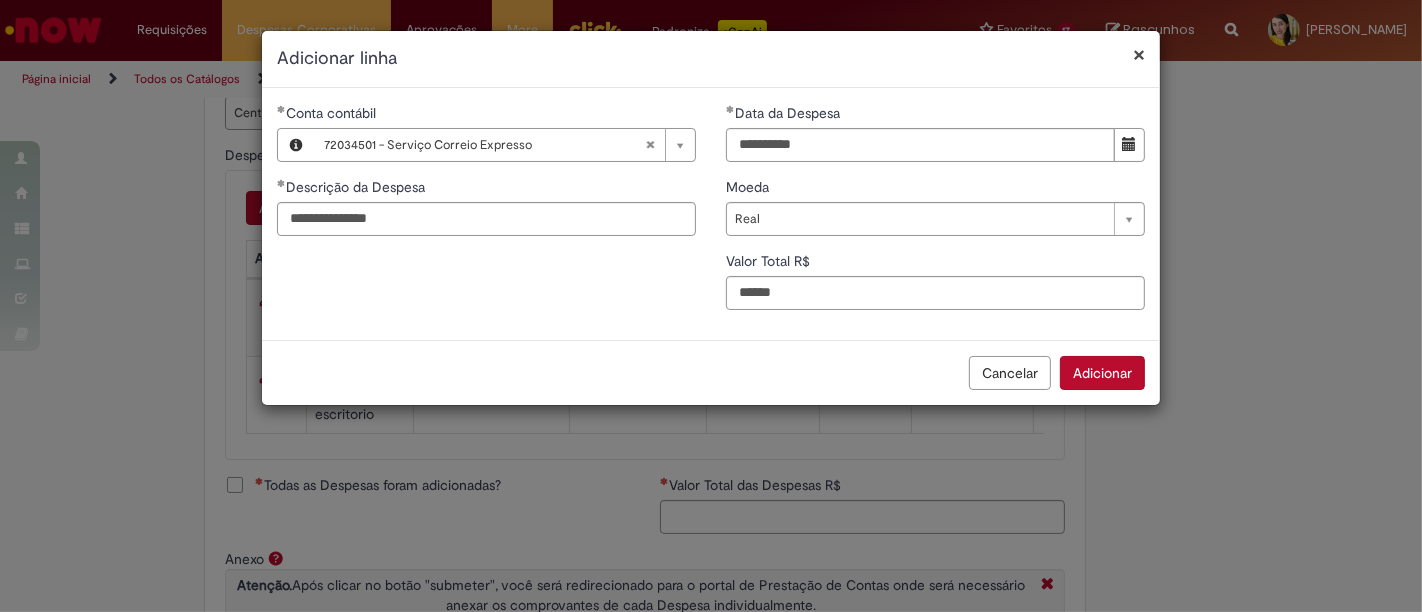 type on "***" 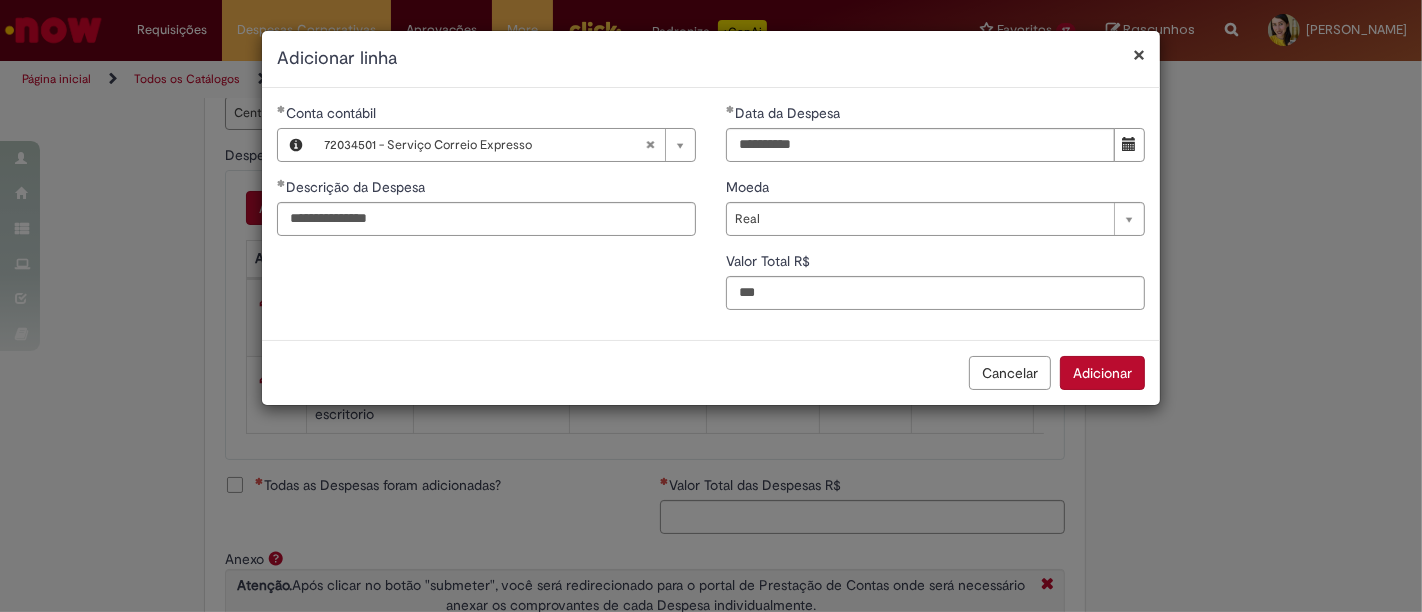 click on "Adicionar" at bounding box center [1102, 373] 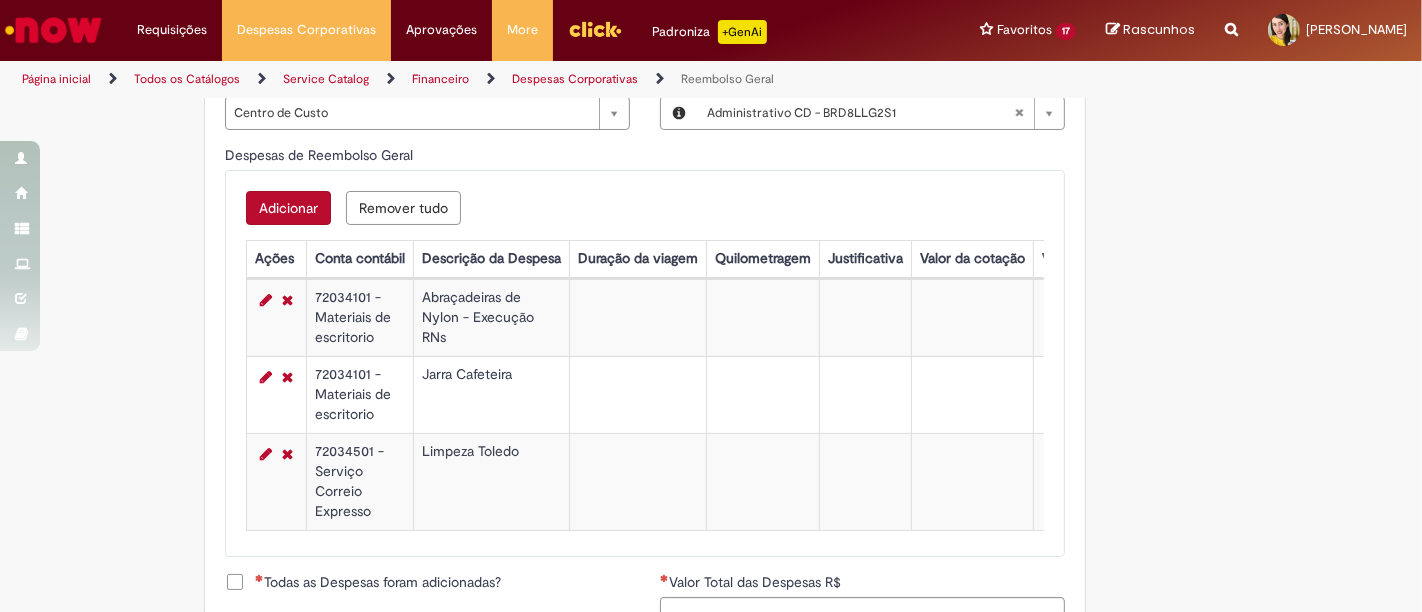 click on "Adicionar" at bounding box center [288, 208] 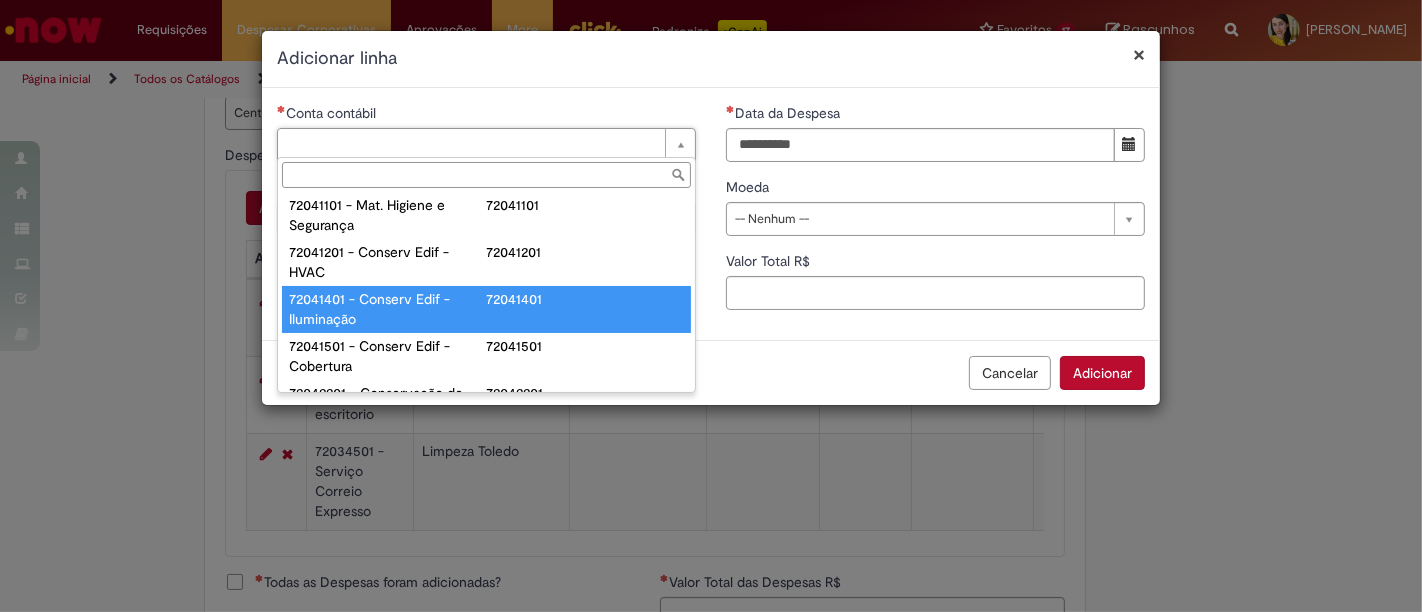 scroll, scrollTop: 666, scrollLeft: 0, axis: vertical 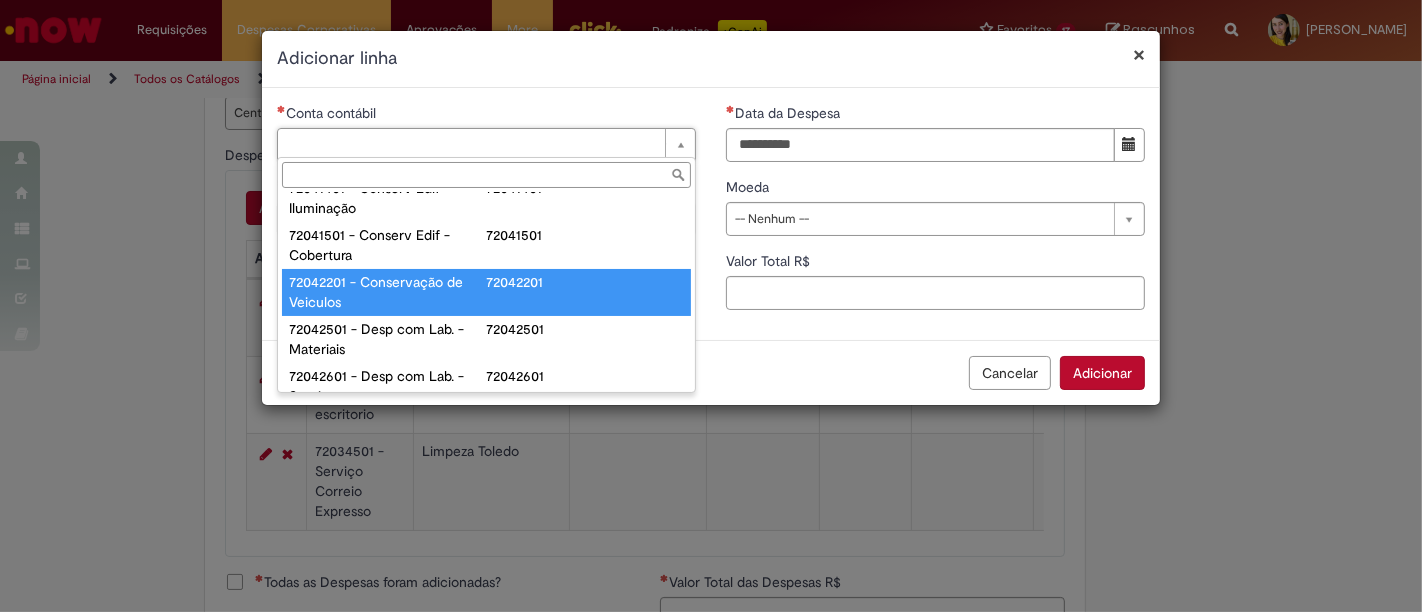 type on "**********" 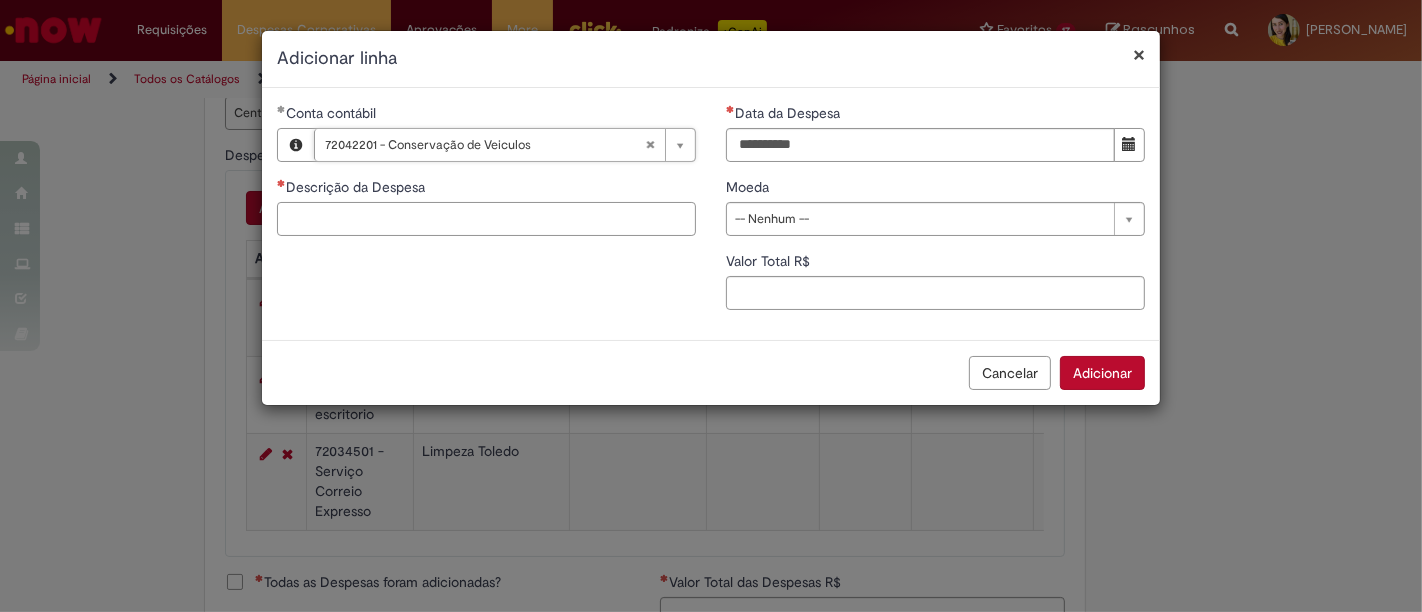 click on "Descrição da Despesa" at bounding box center [486, 219] 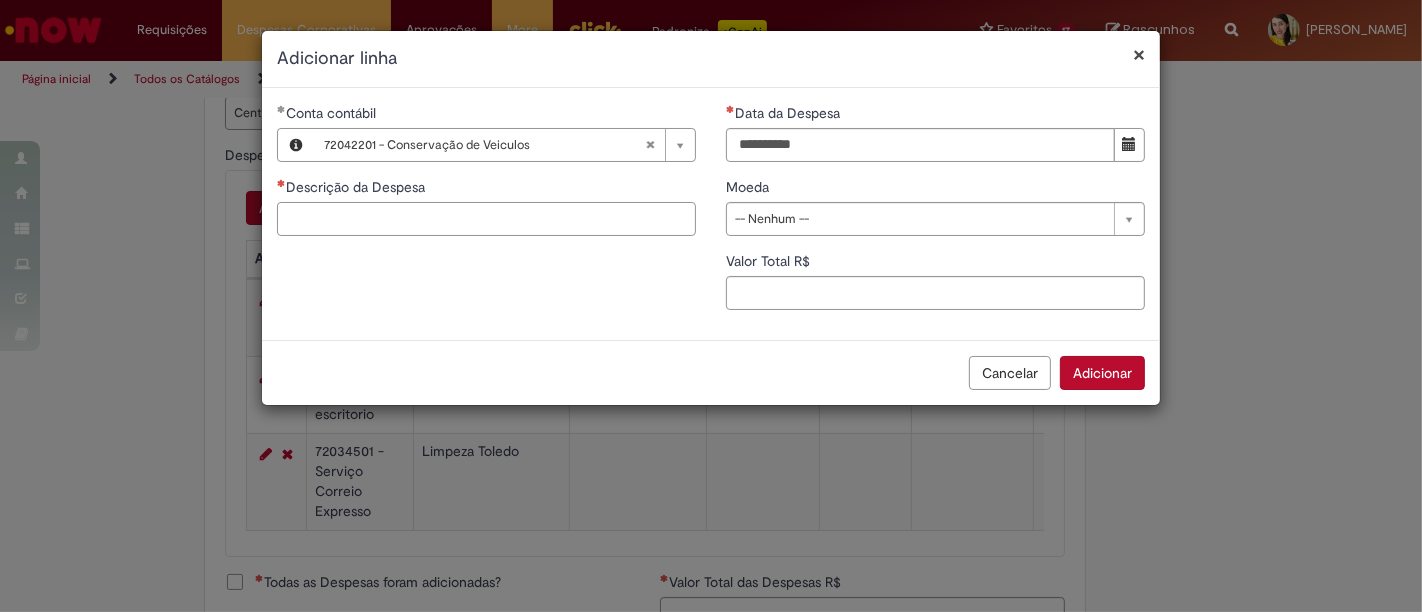 click on "Descrição da Despesa" at bounding box center [486, 219] 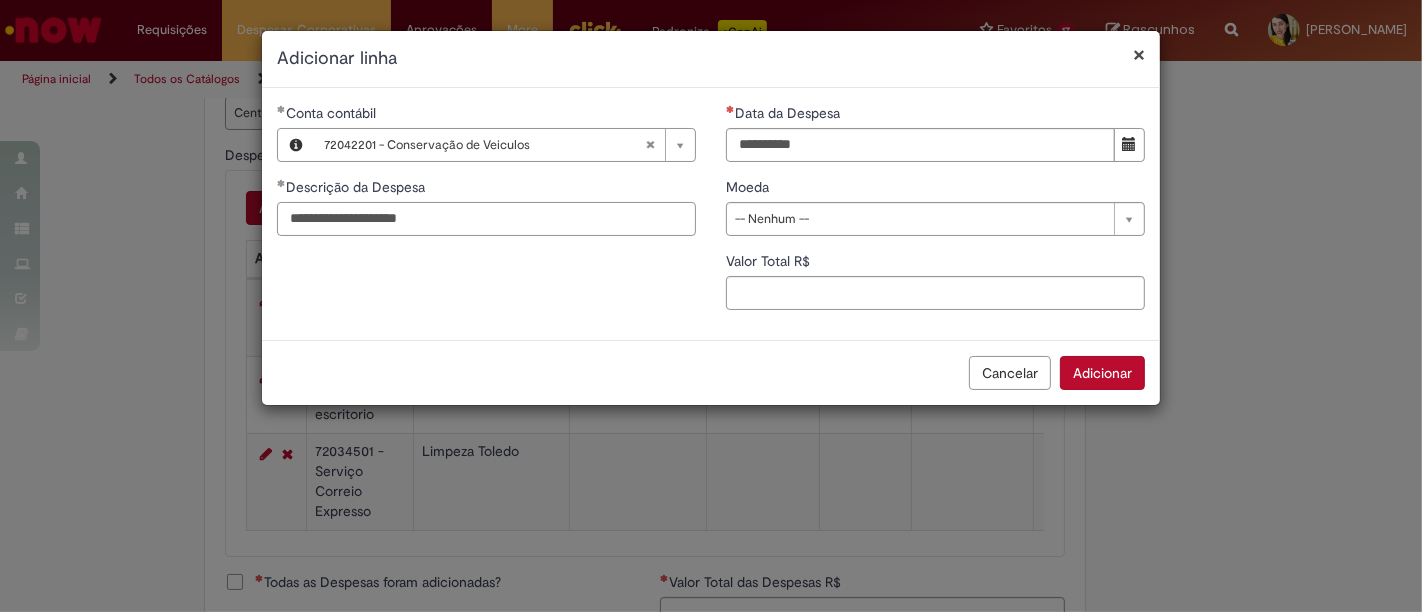 drag, startPoint x: 449, startPoint y: 213, endPoint x: 263, endPoint y: 206, distance: 186.13167 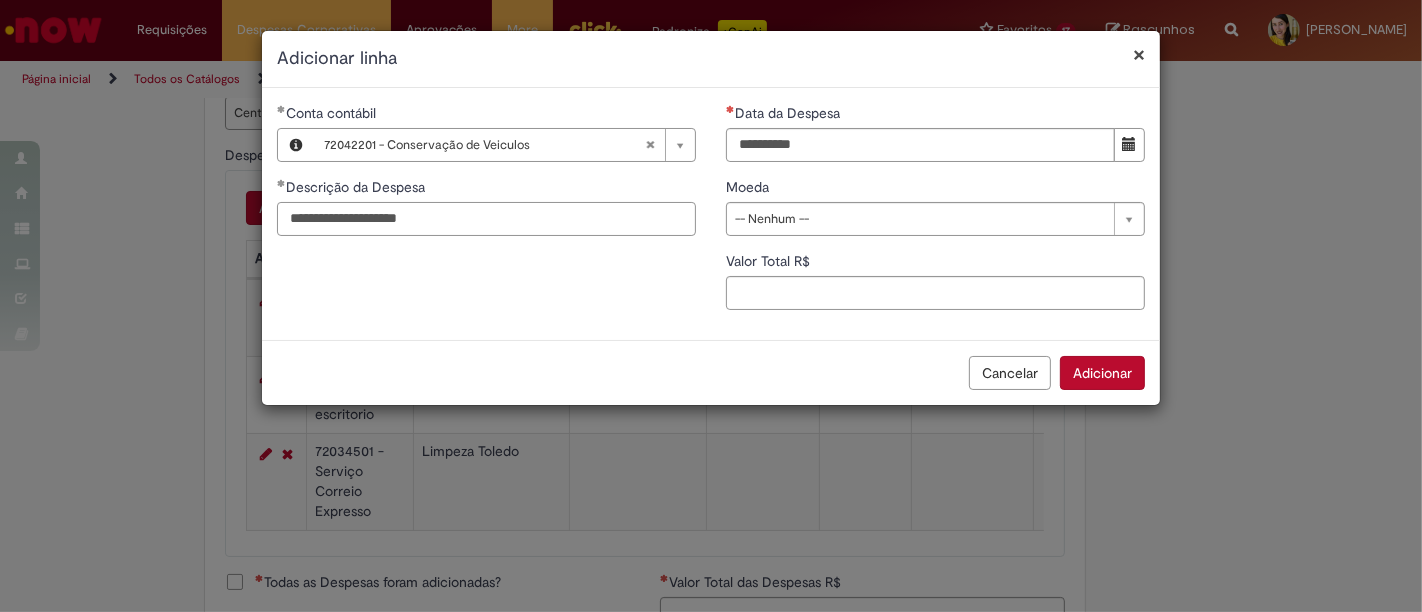 type on "**********" 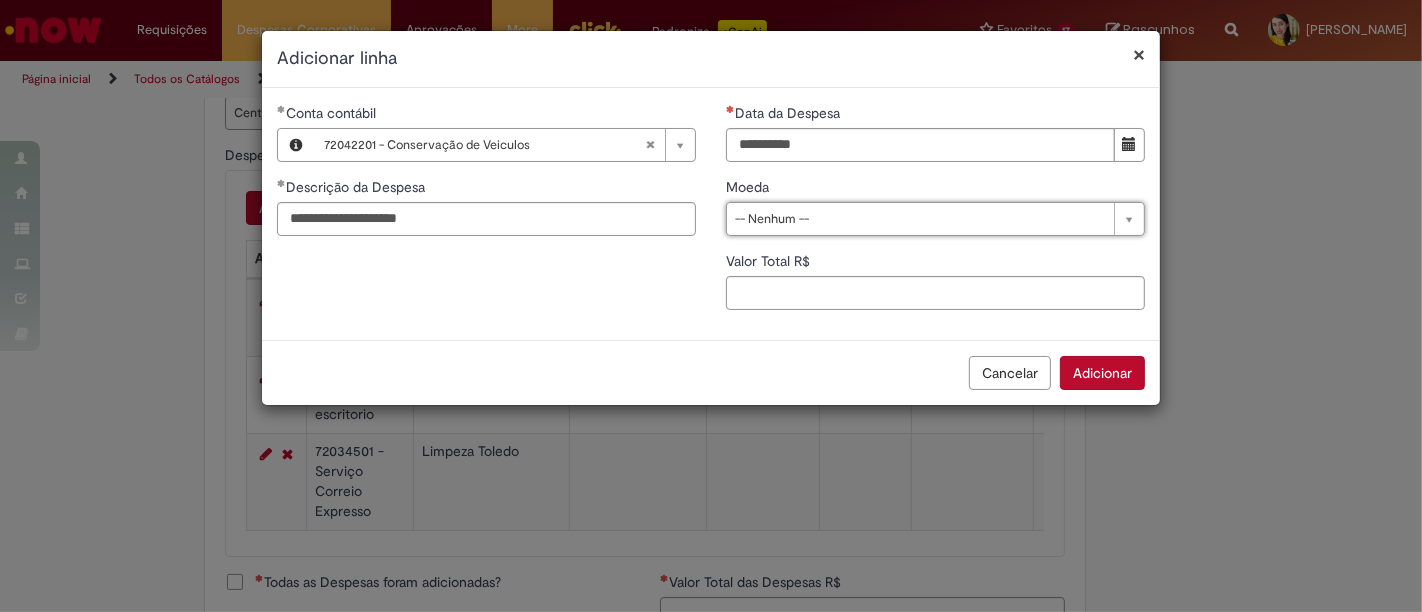 drag, startPoint x: 962, startPoint y: 147, endPoint x: 977, endPoint y: 149, distance: 15.132746 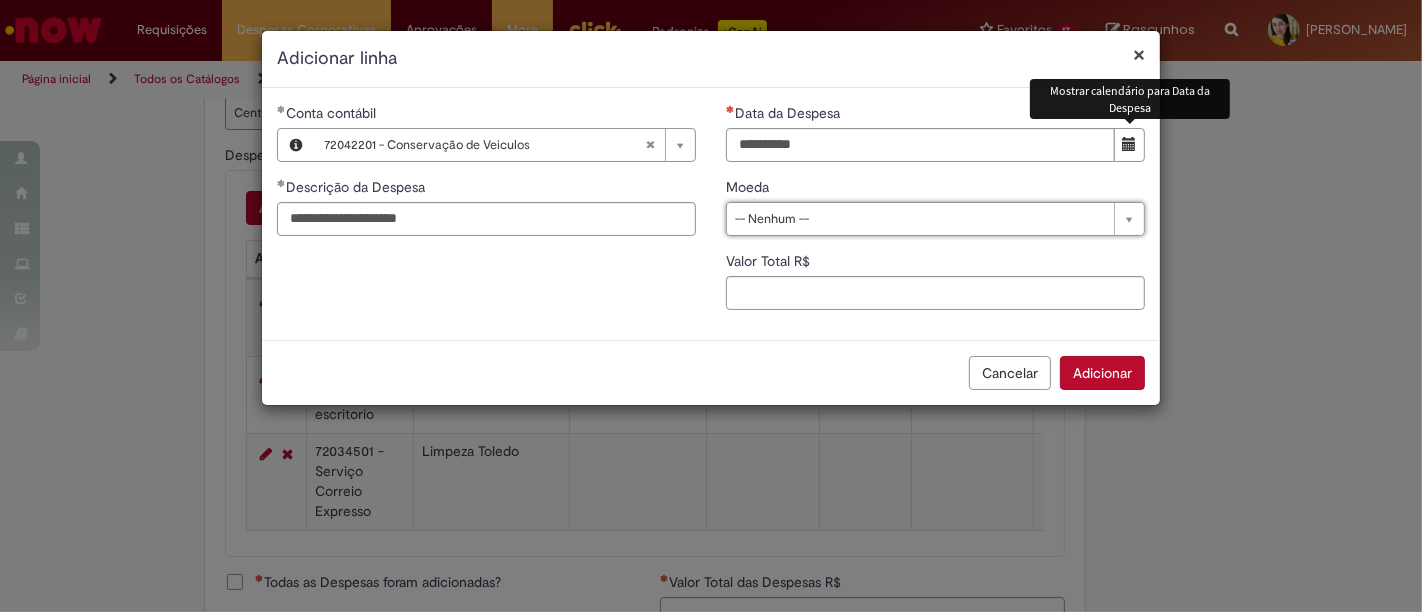 click at bounding box center (1130, 144) 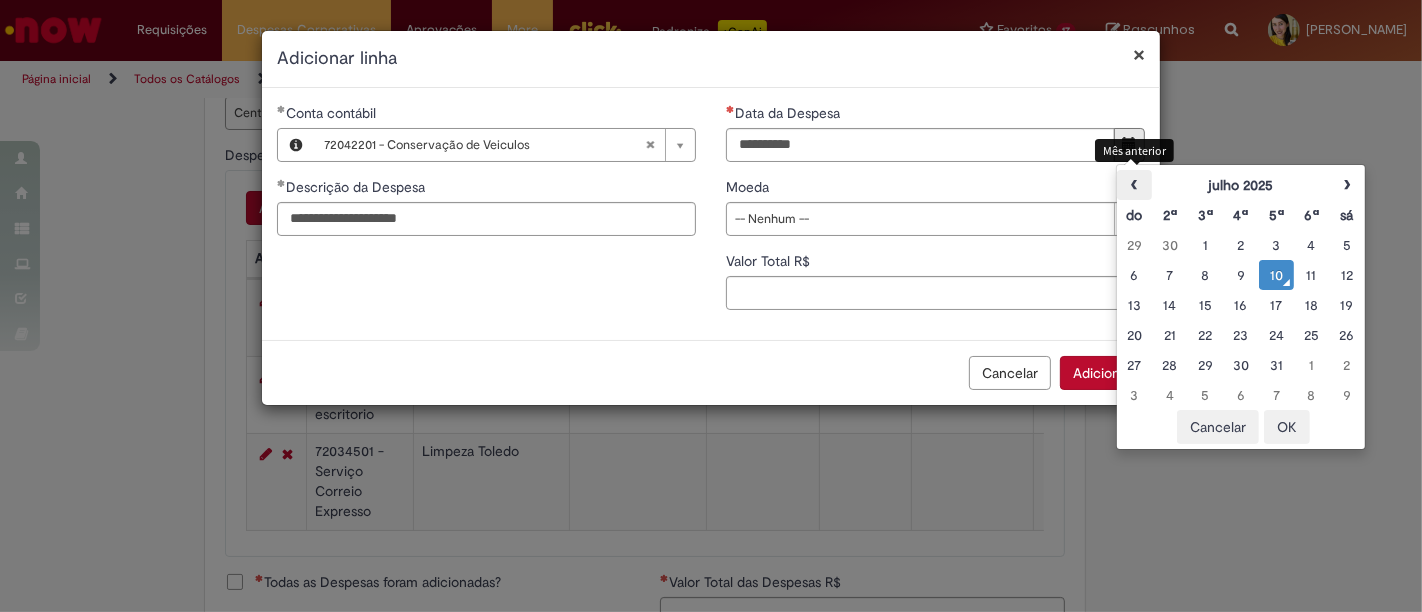 click on "‹" at bounding box center [1134, 185] 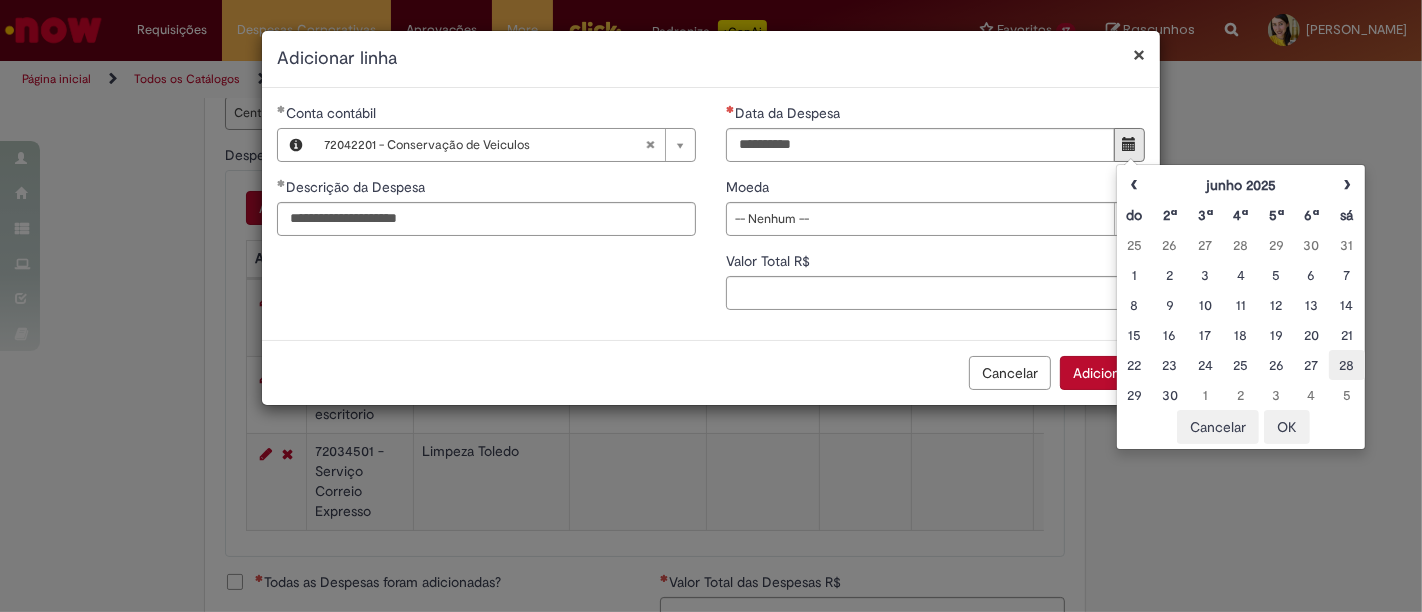 click on "28" at bounding box center [1346, 365] 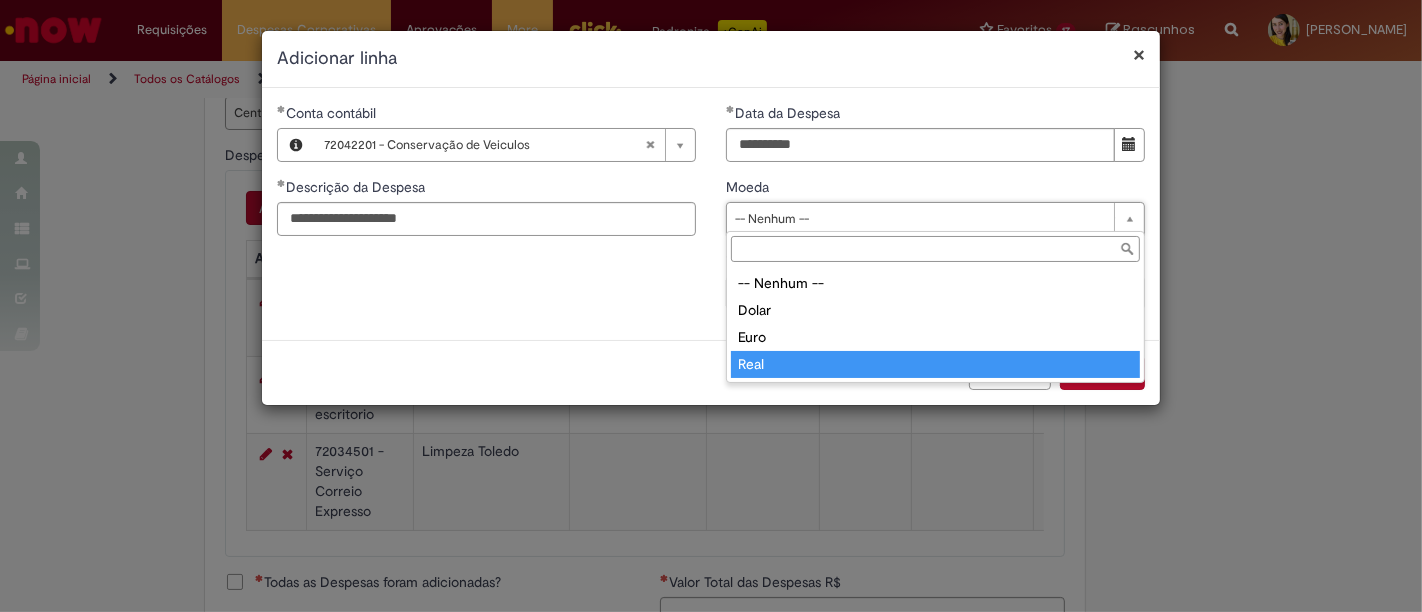 type on "****" 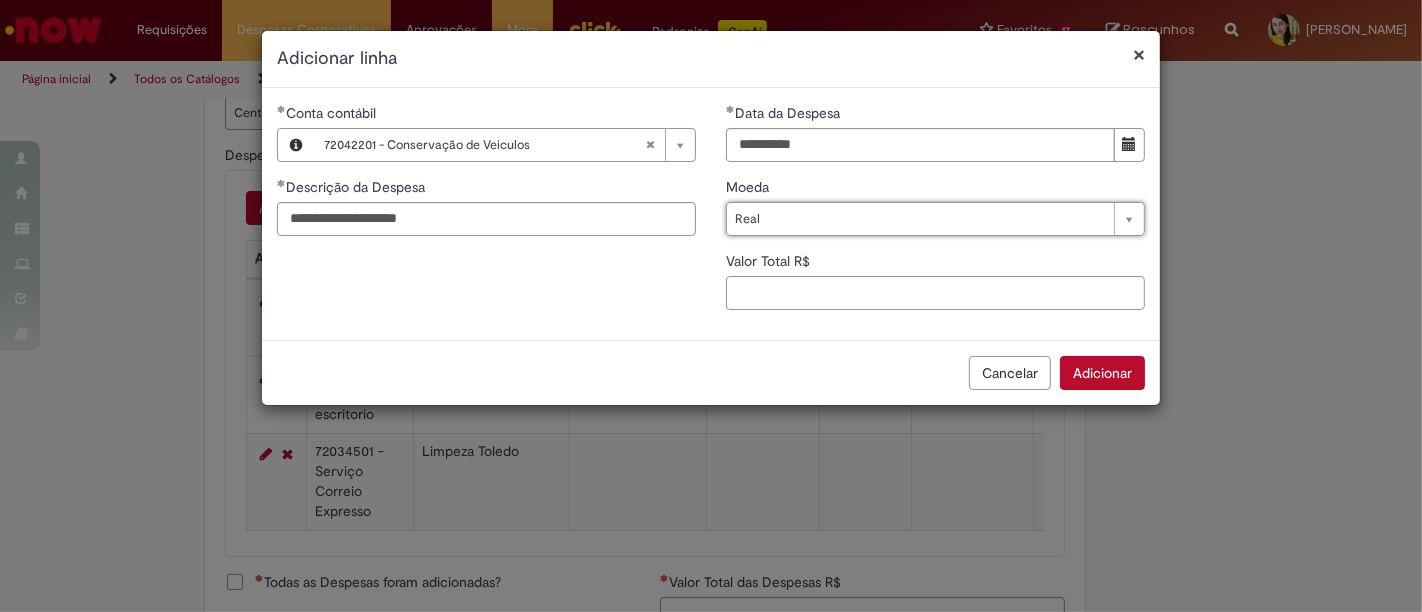 click on "Valor Total R$" at bounding box center [935, 293] 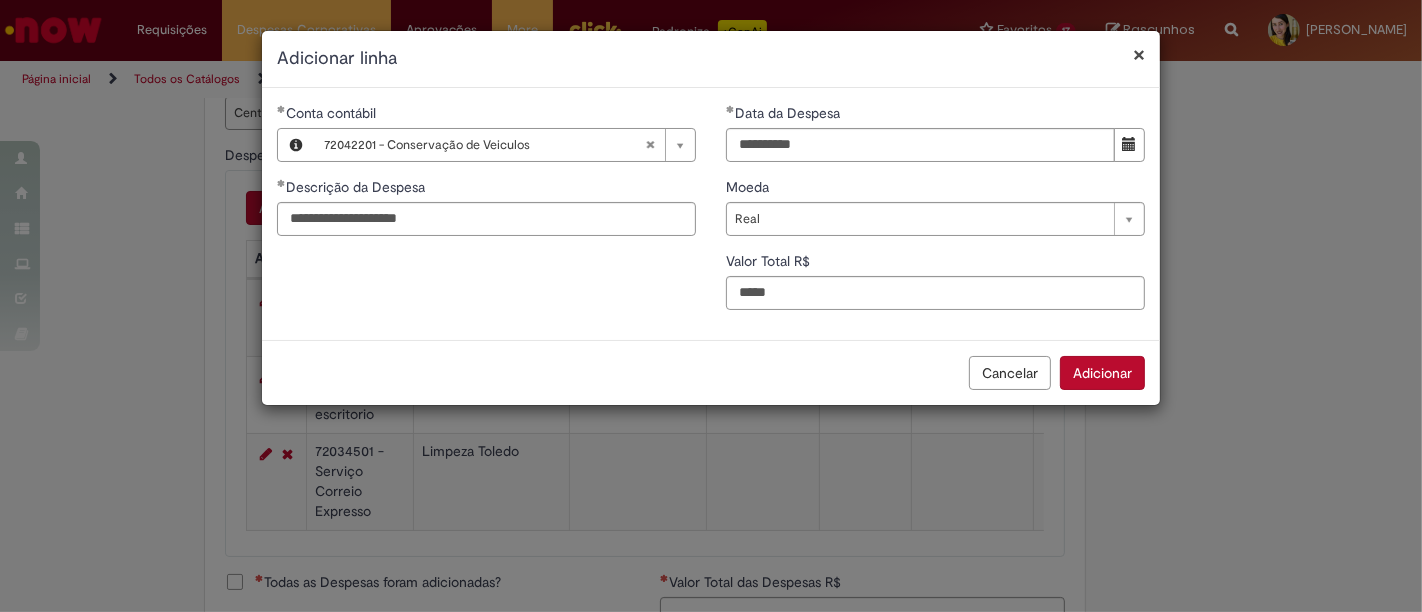 type on "**" 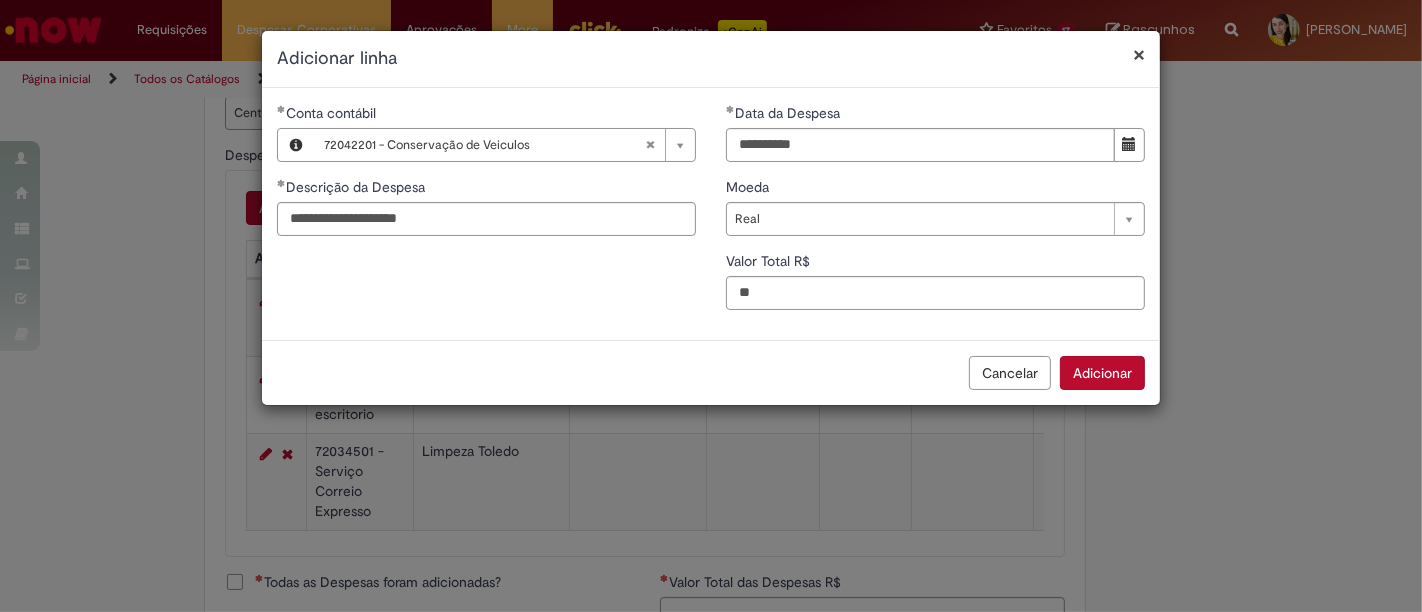 click on "Adicionar" at bounding box center (1102, 373) 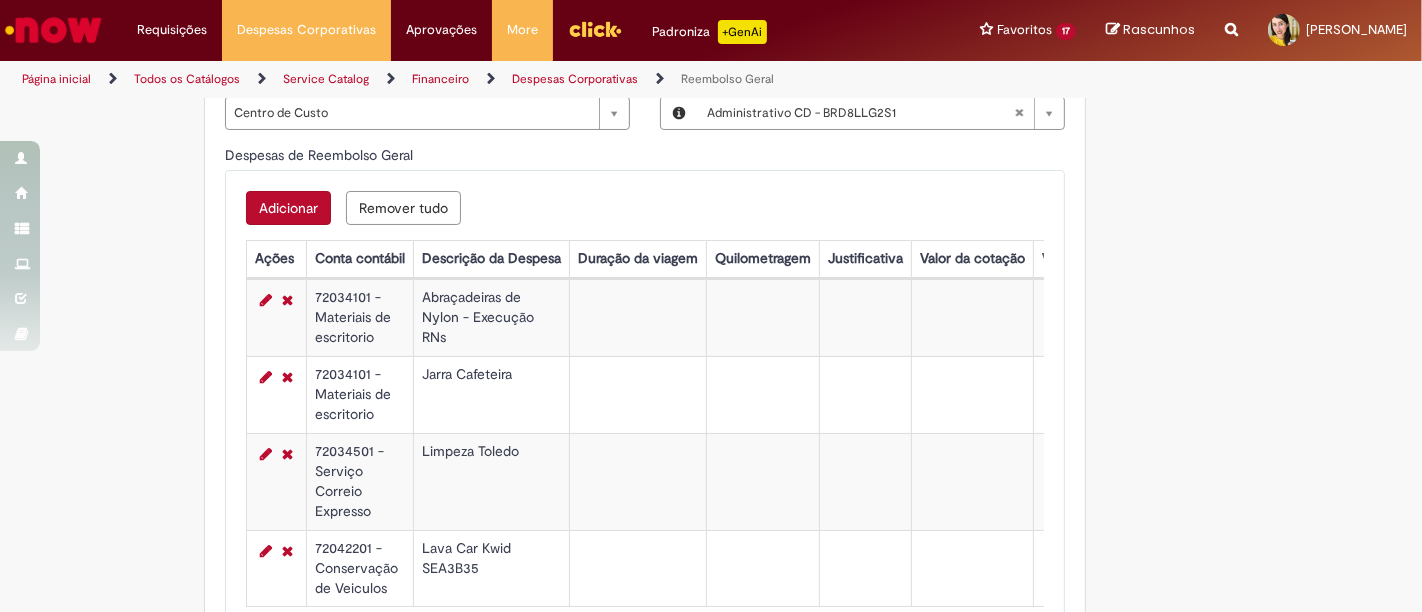 click on "Adicionar" at bounding box center (288, 208) 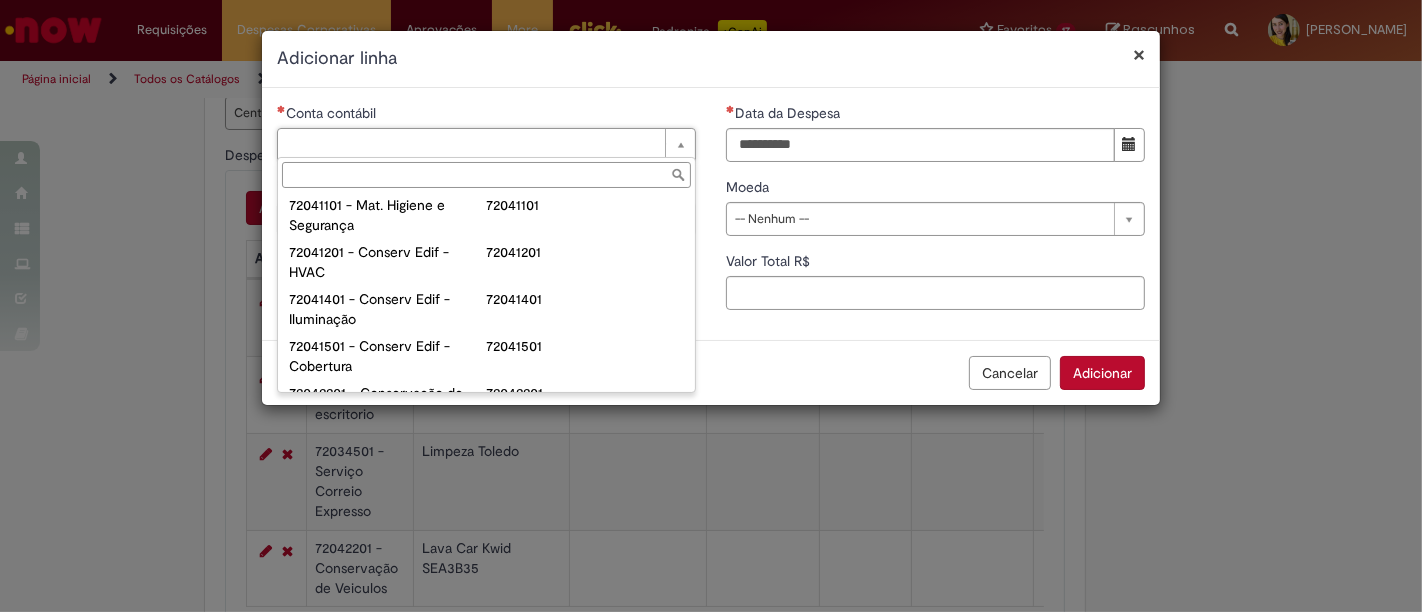 scroll, scrollTop: 666, scrollLeft: 0, axis: vertical 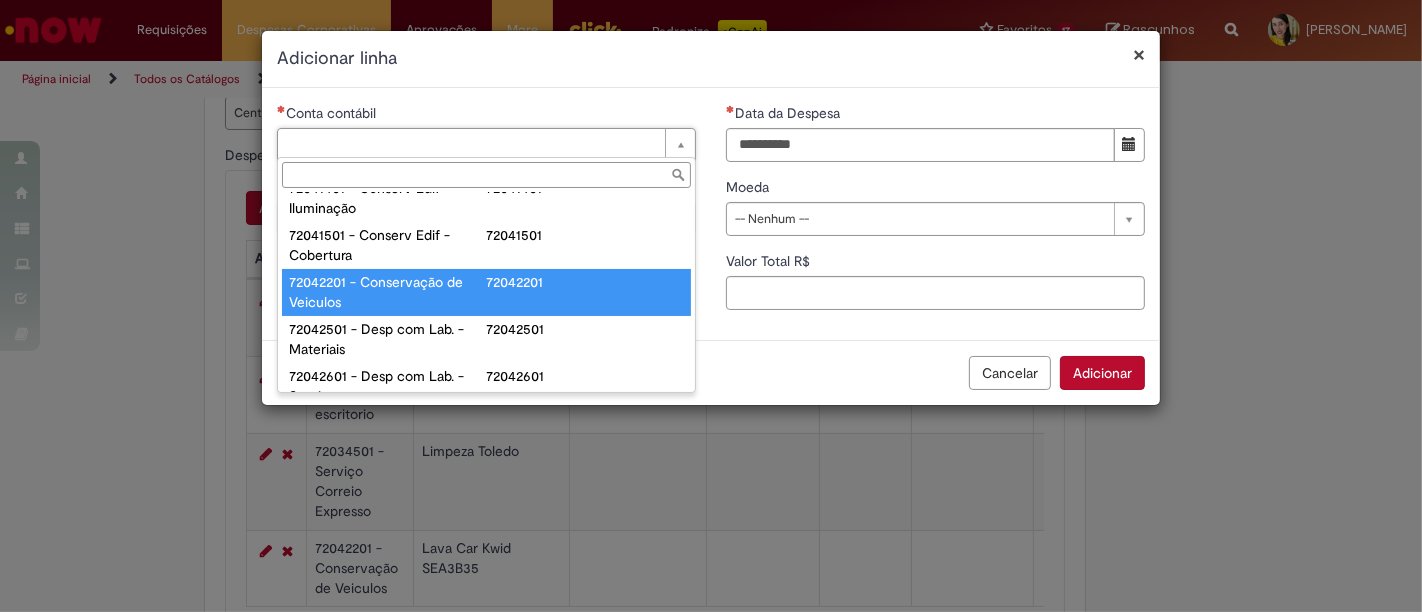 type on "**********" 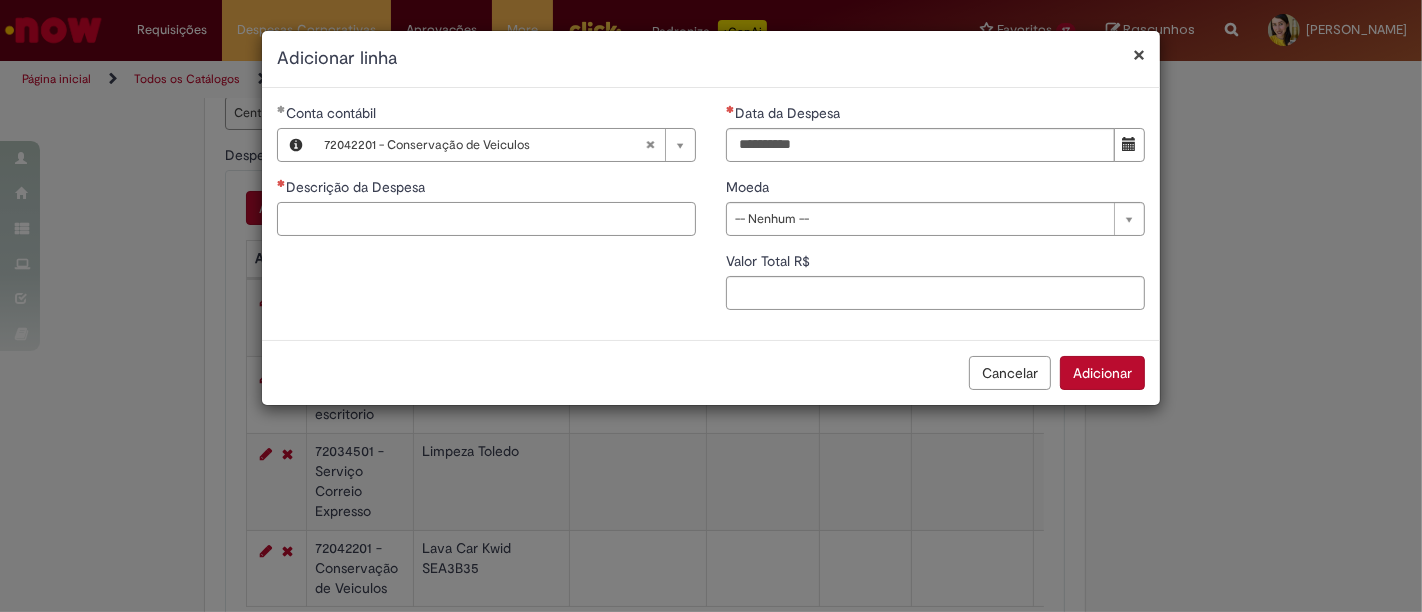 click on "Descrição da Despesa" at bounding box center [486, 219] 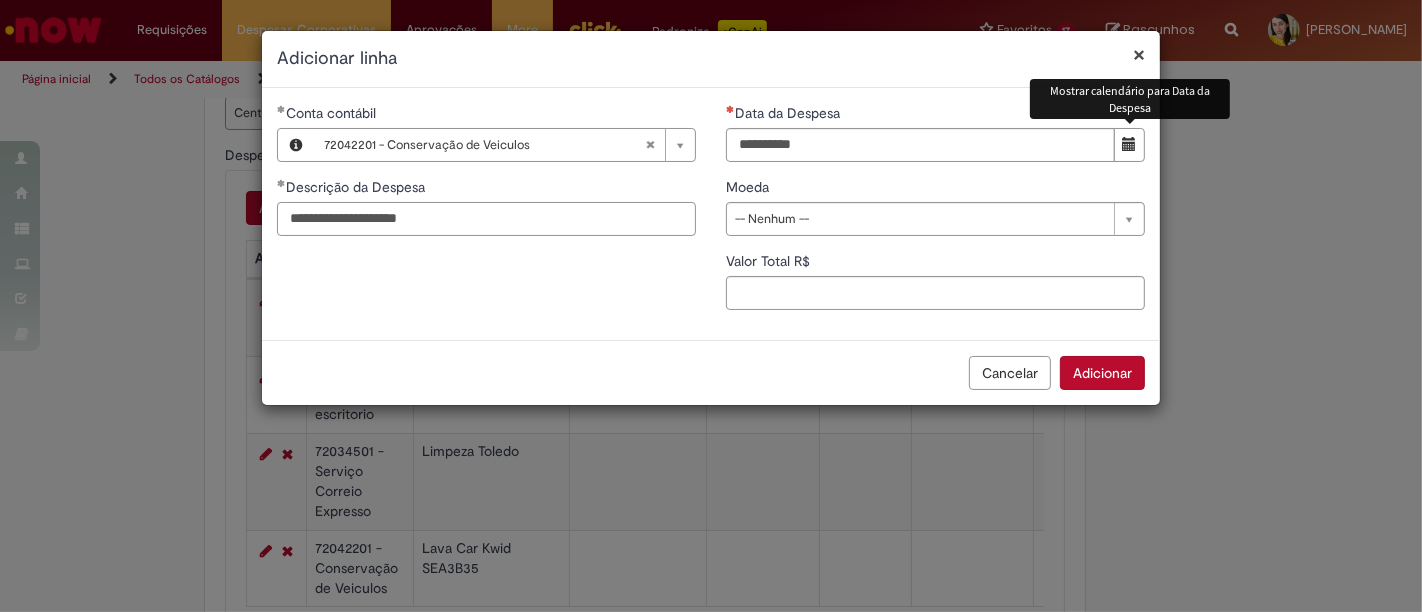 type on "**********" 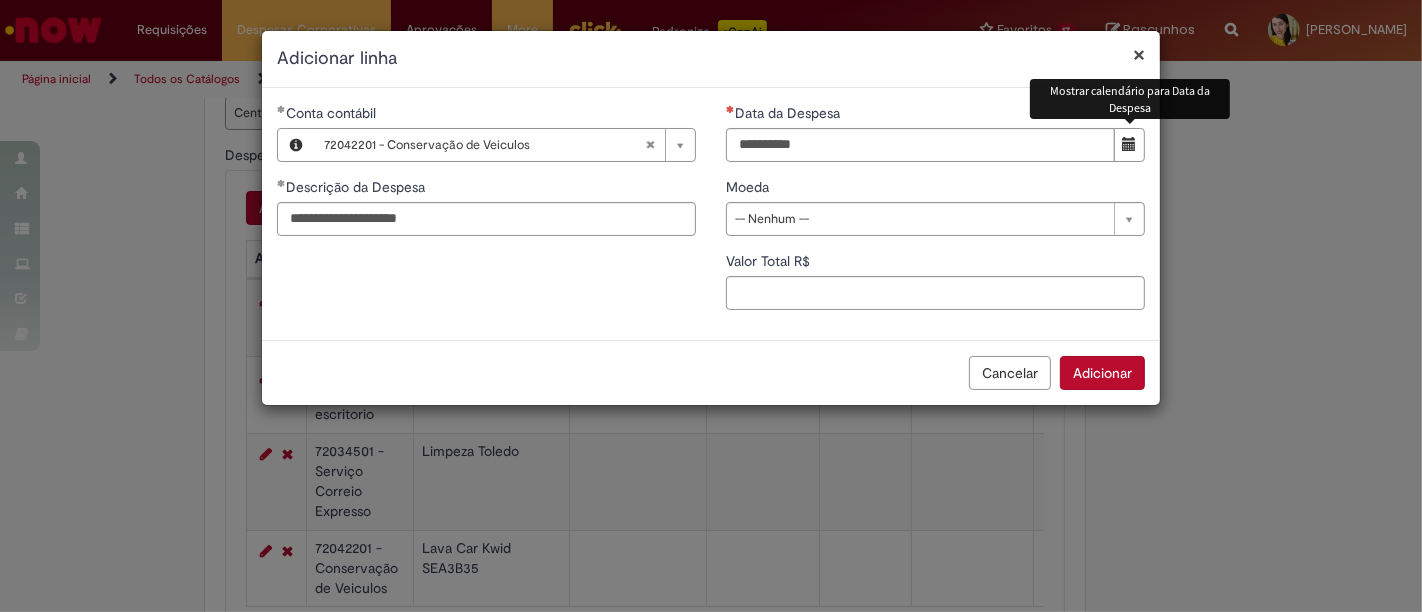 click at bounding box center (1130, 144) 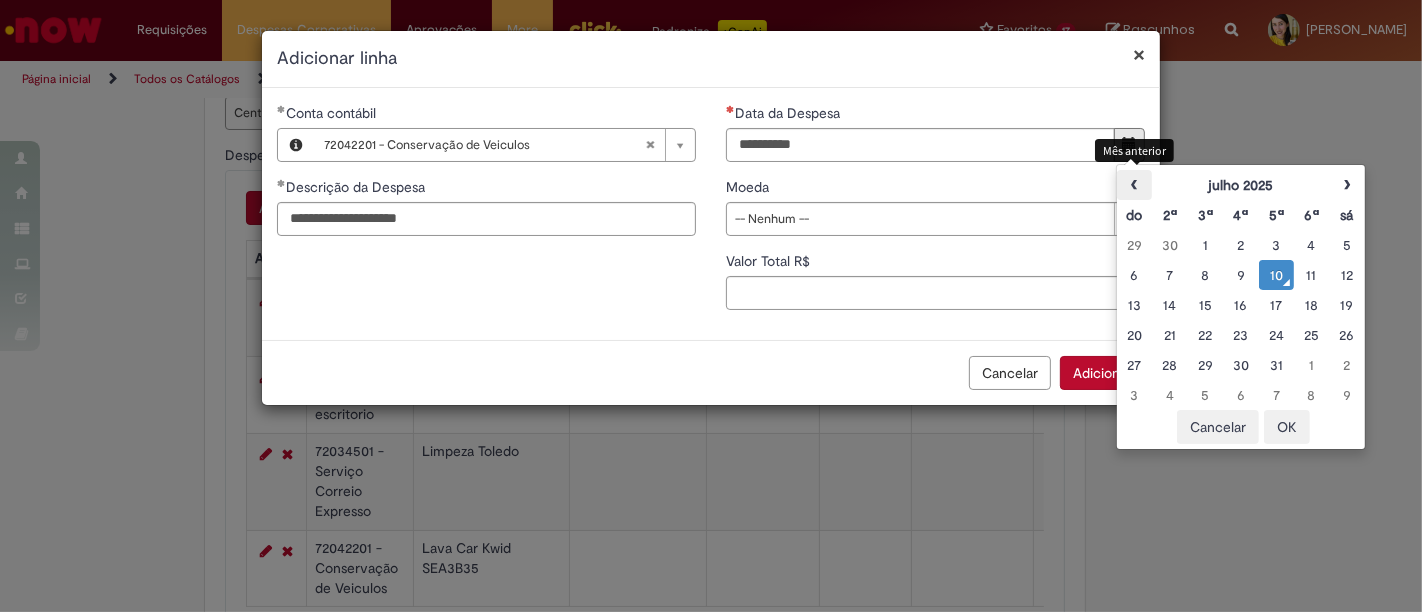 click on "‹" at bounding box center (1134, 185) 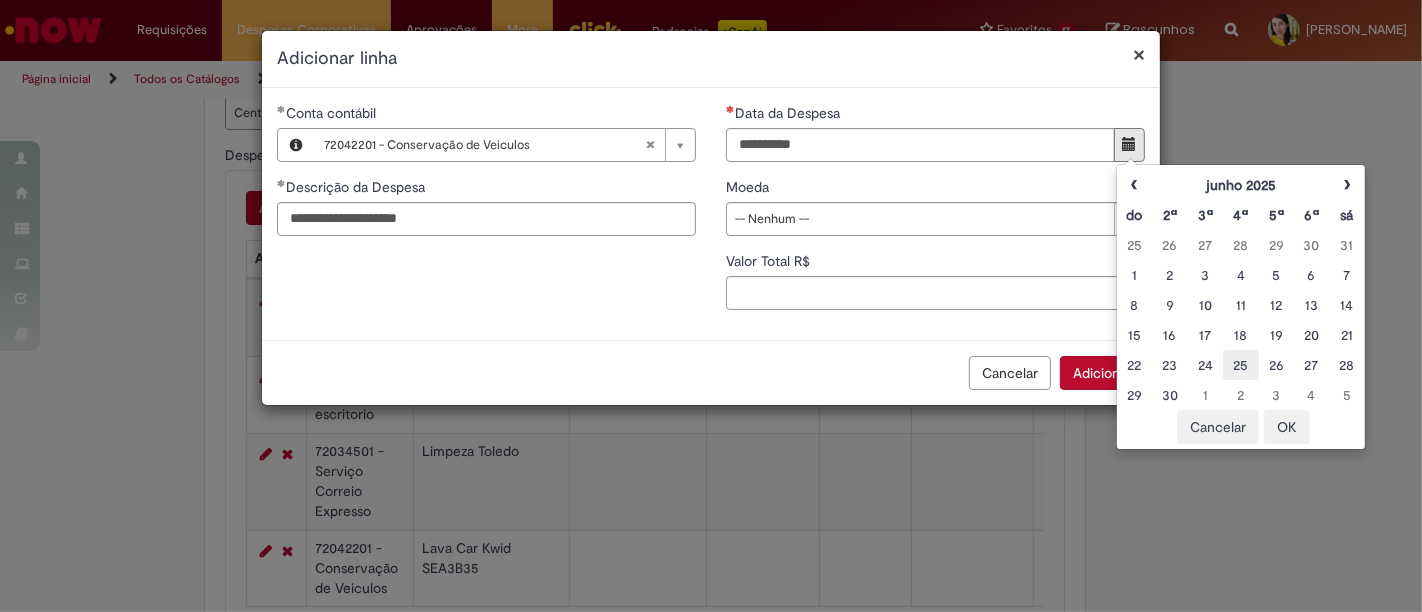 click on "25" at bounding box center [1240, 365] 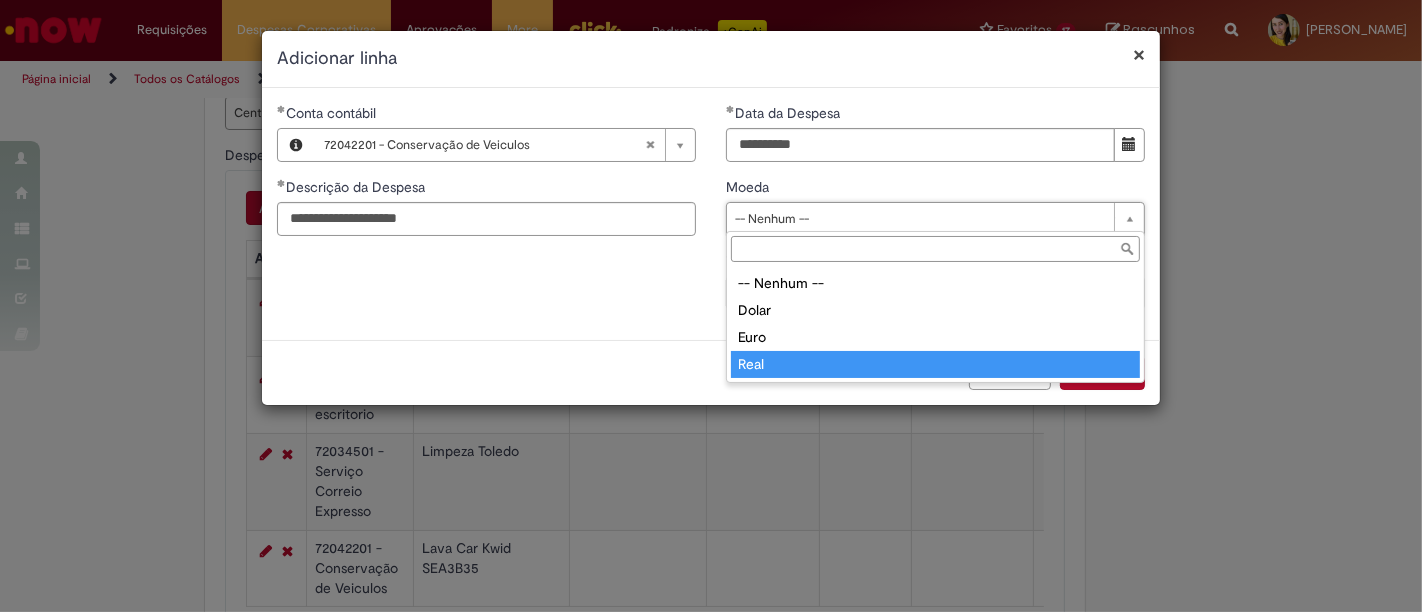 type on "****" 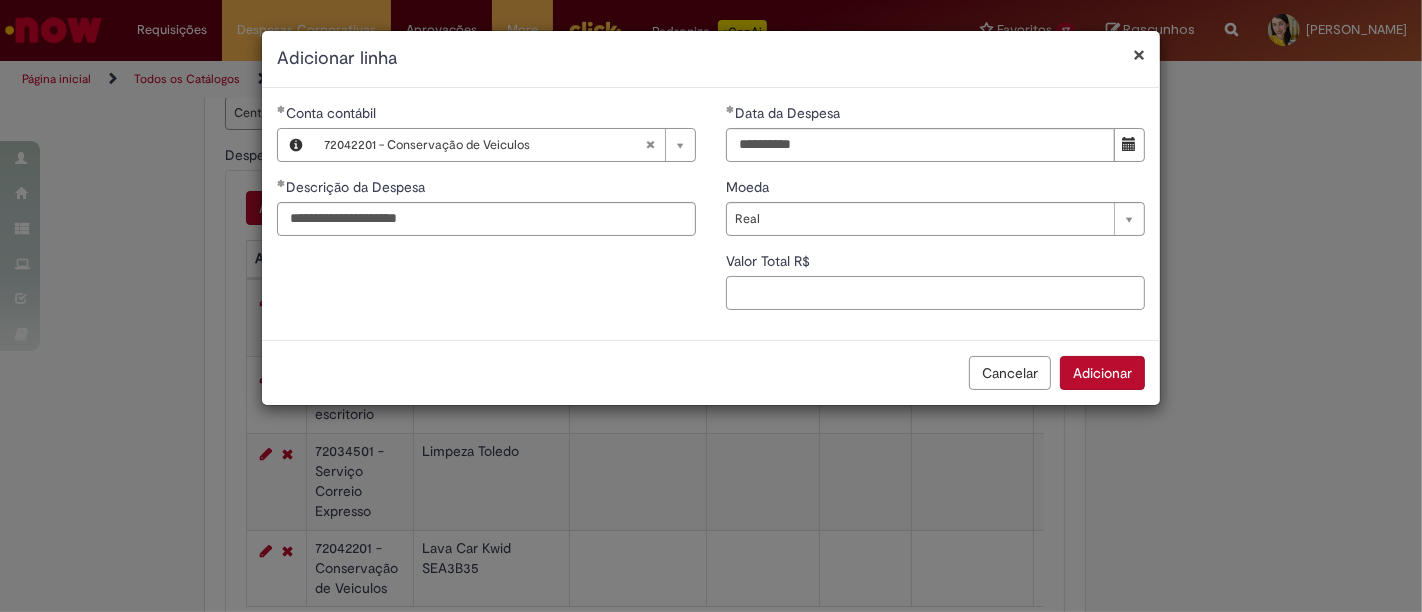 click on "Valor Total R$" at bounding box center [935, 293] 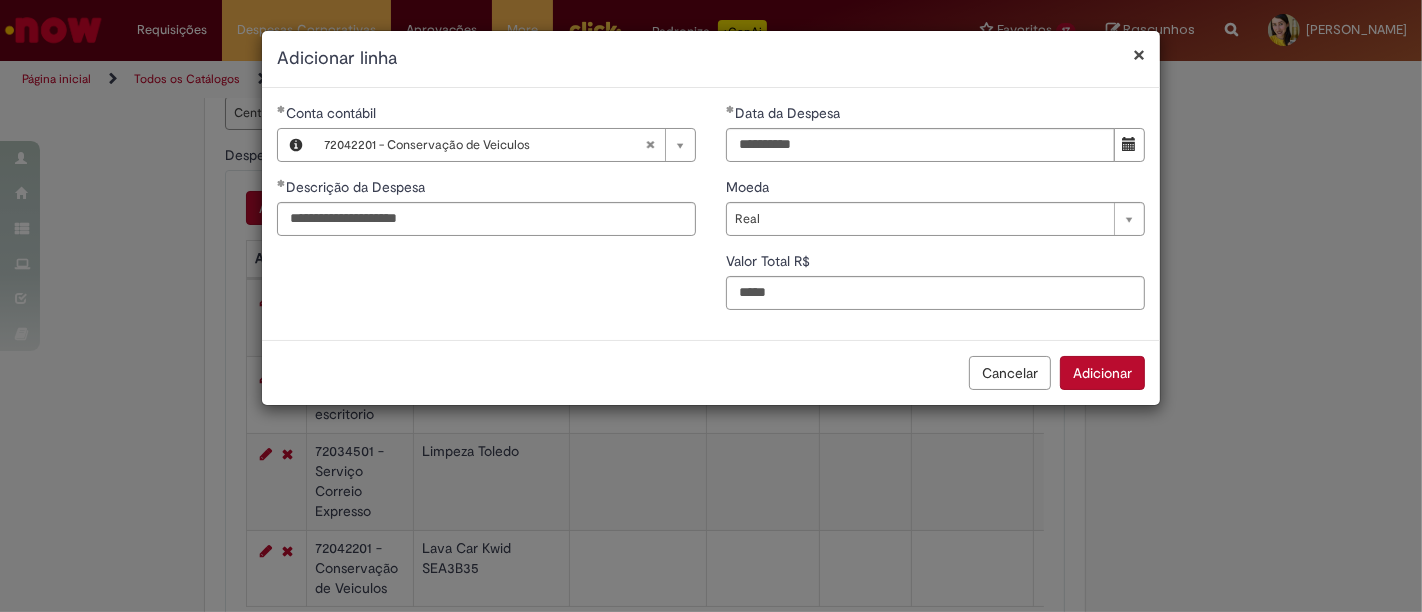 type on "**" 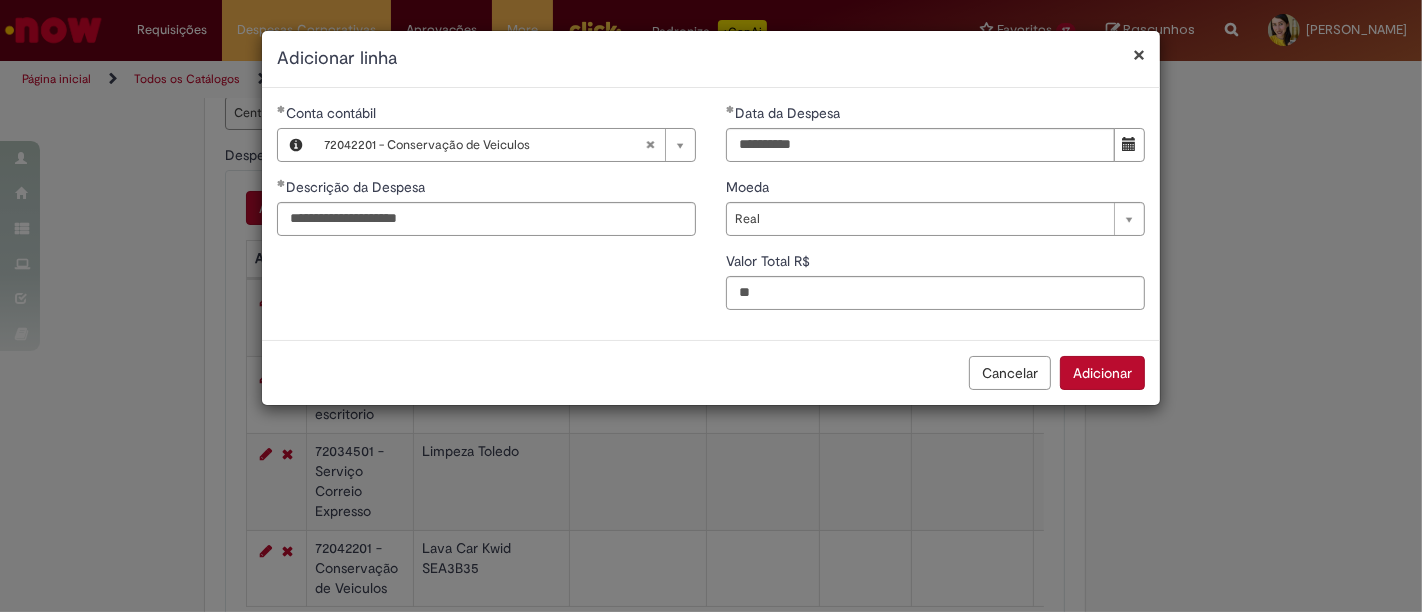 click on "Adicionar" at bounding box center [1102, 373] 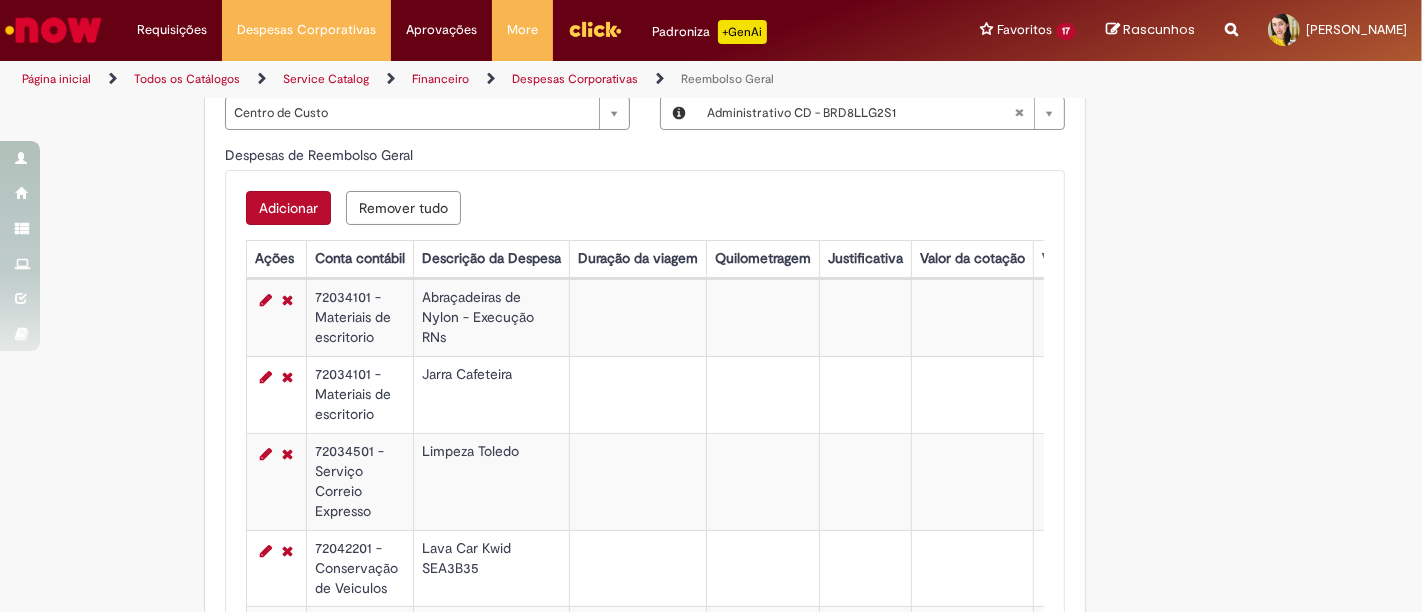 click on "Adicionar" at bounding box center (288, 208) 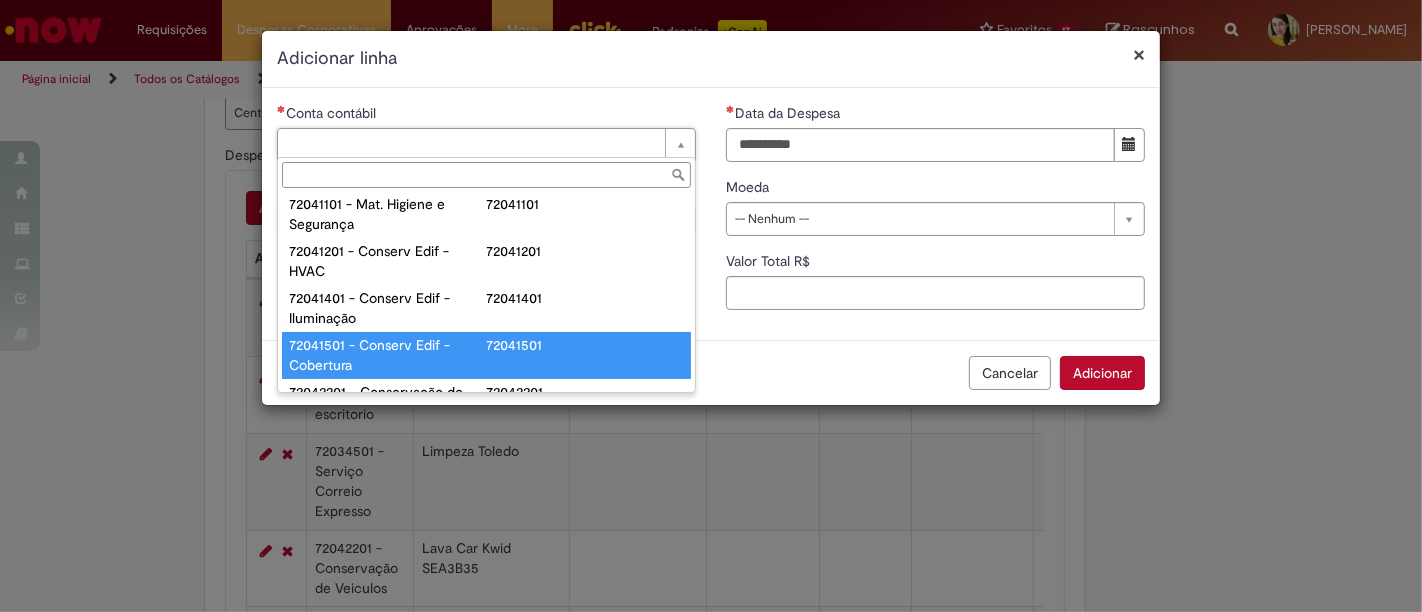 scroll, scrollTop: 667, scrollLeft: 0, axis: vertical 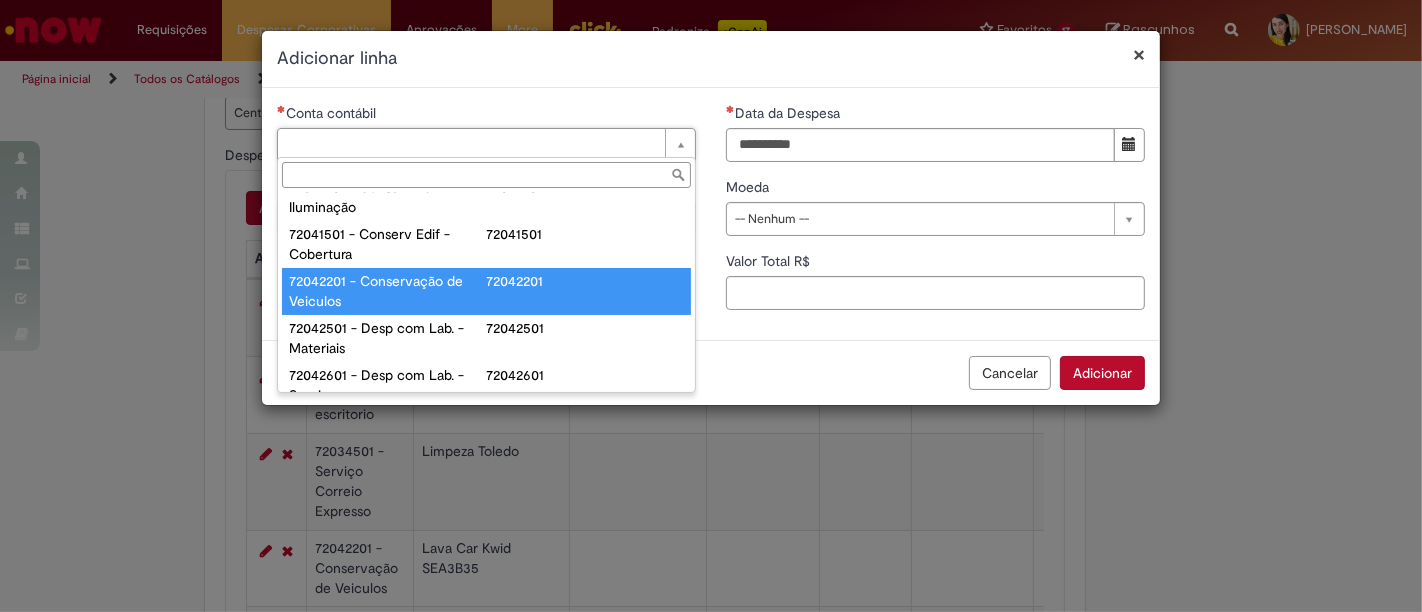 type on "**********" 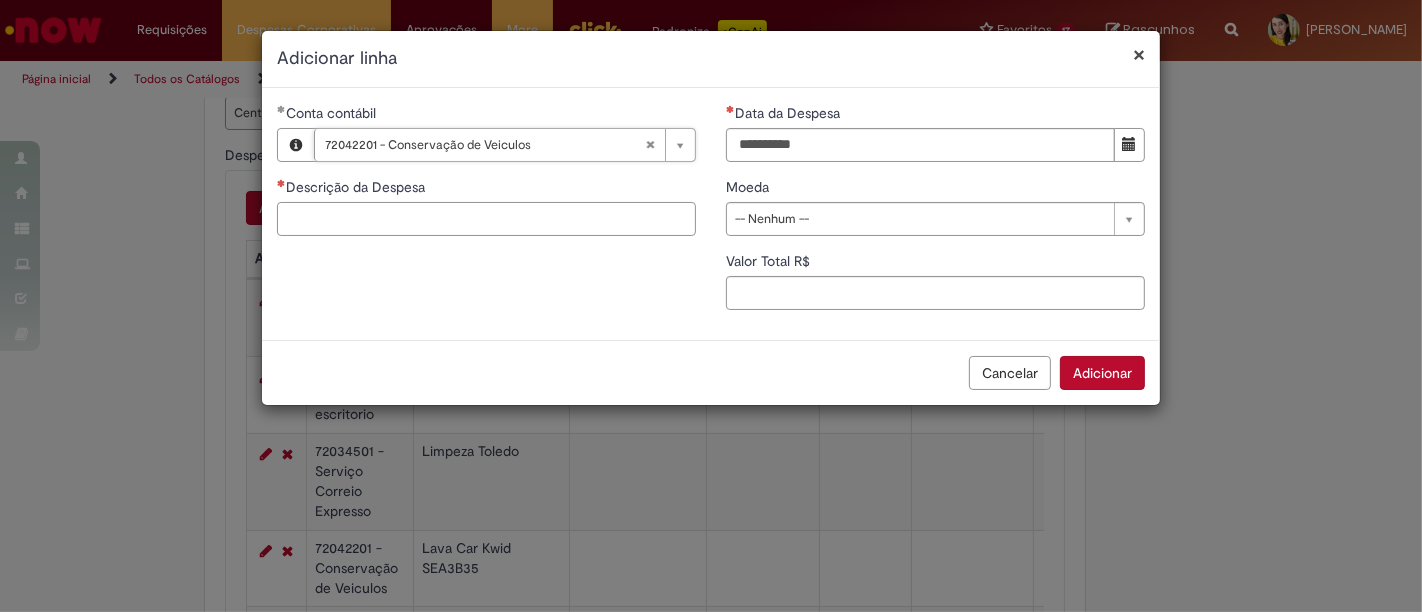 click on "Descrição da Despesa" at bounding box center (486, 219) 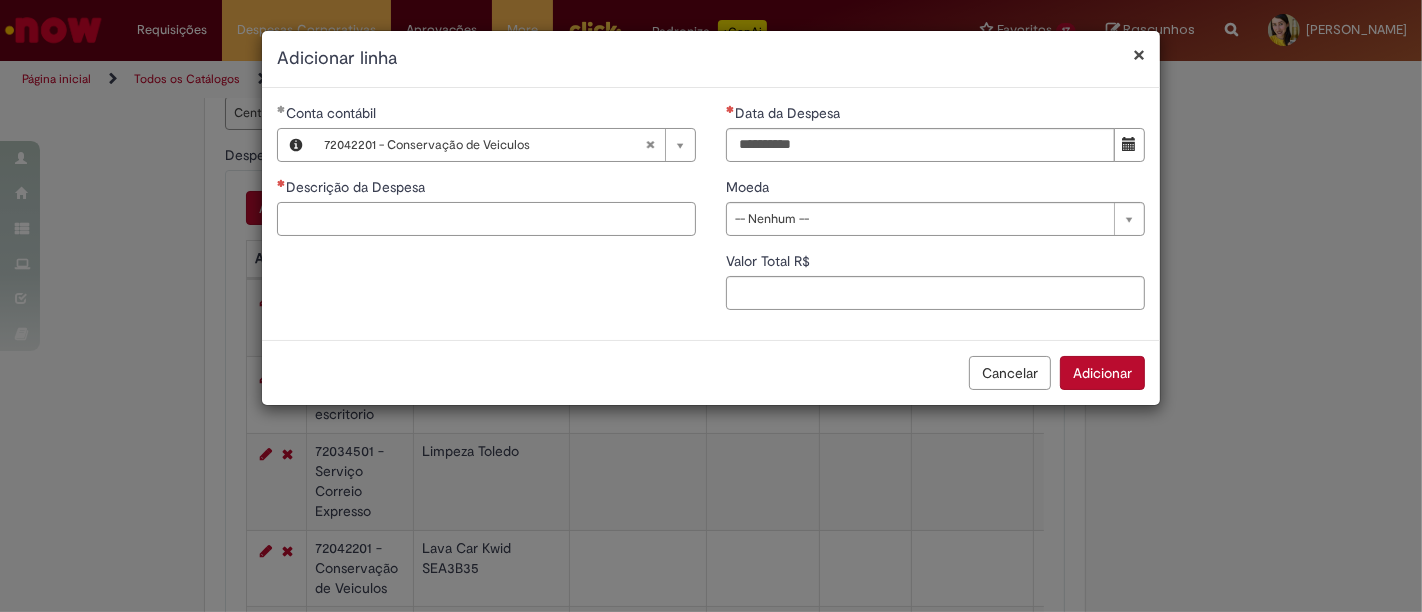 type on "*" 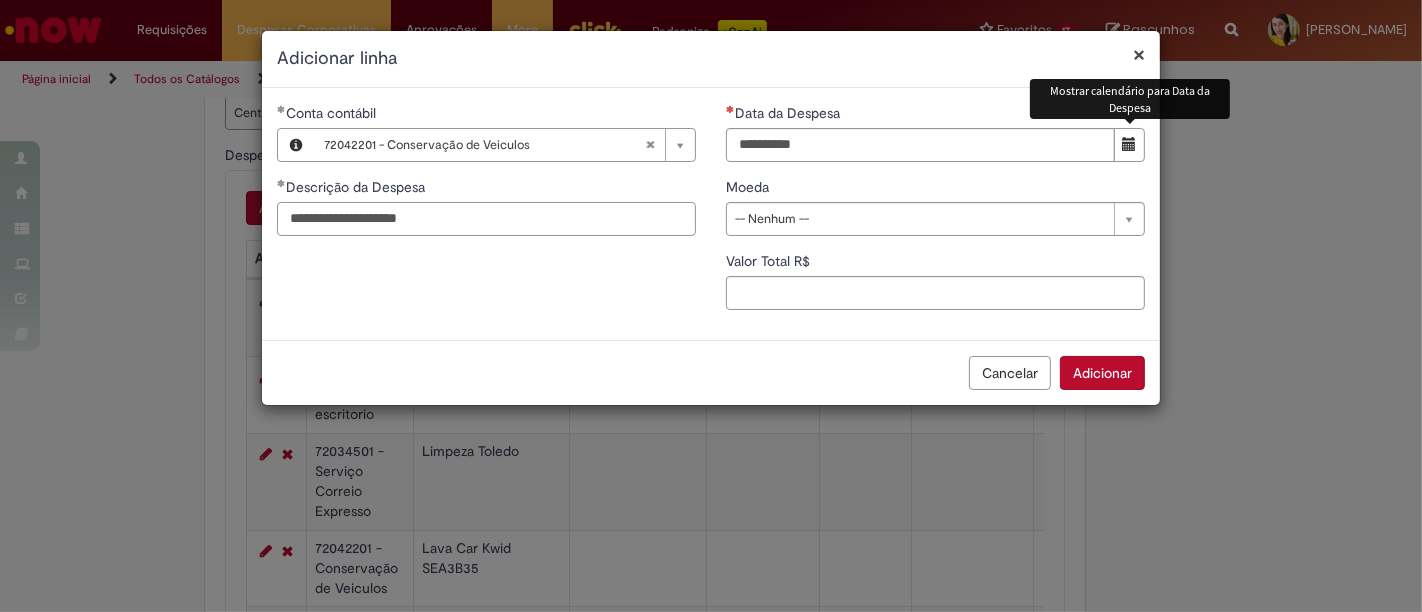 type on "**********" 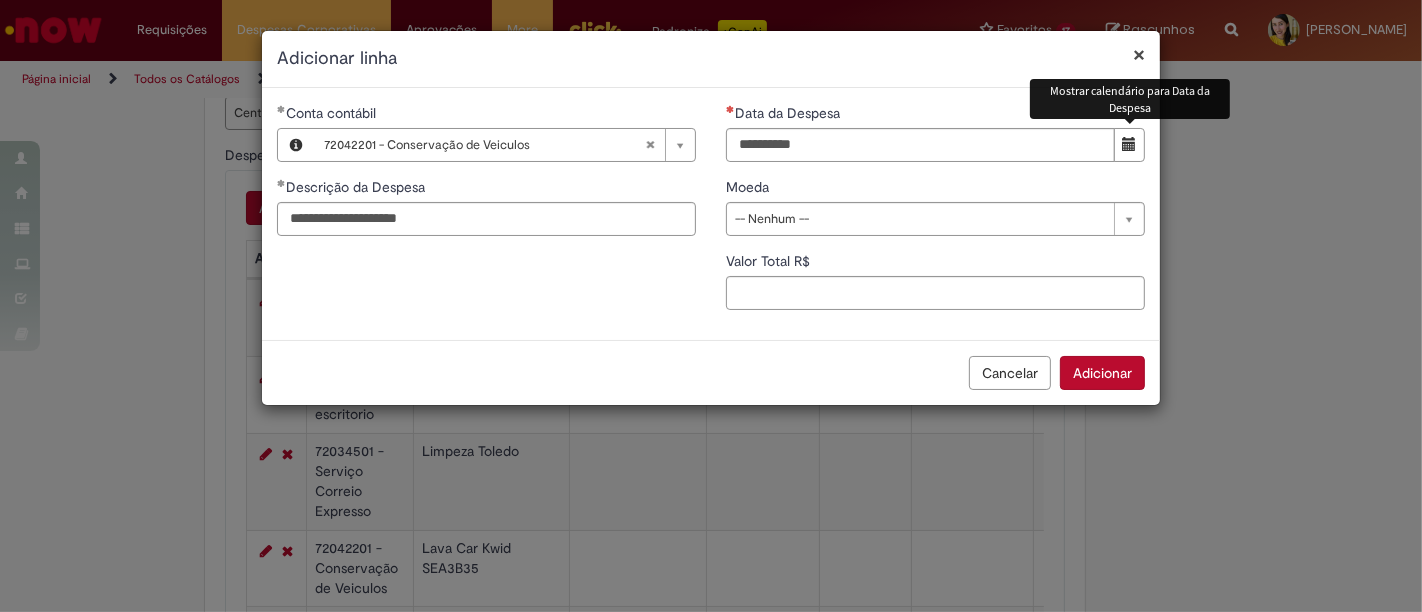 click at bounding box center [1129, 145] 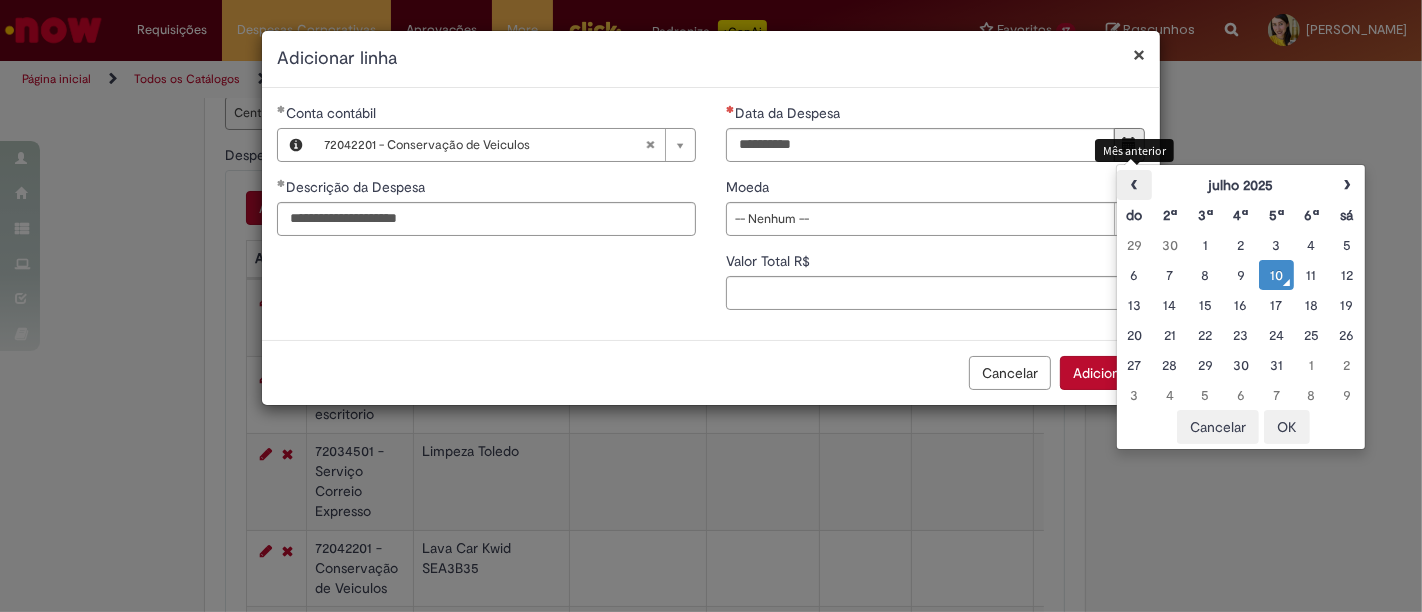 click on "‹" at bounding box center [1134, 185] 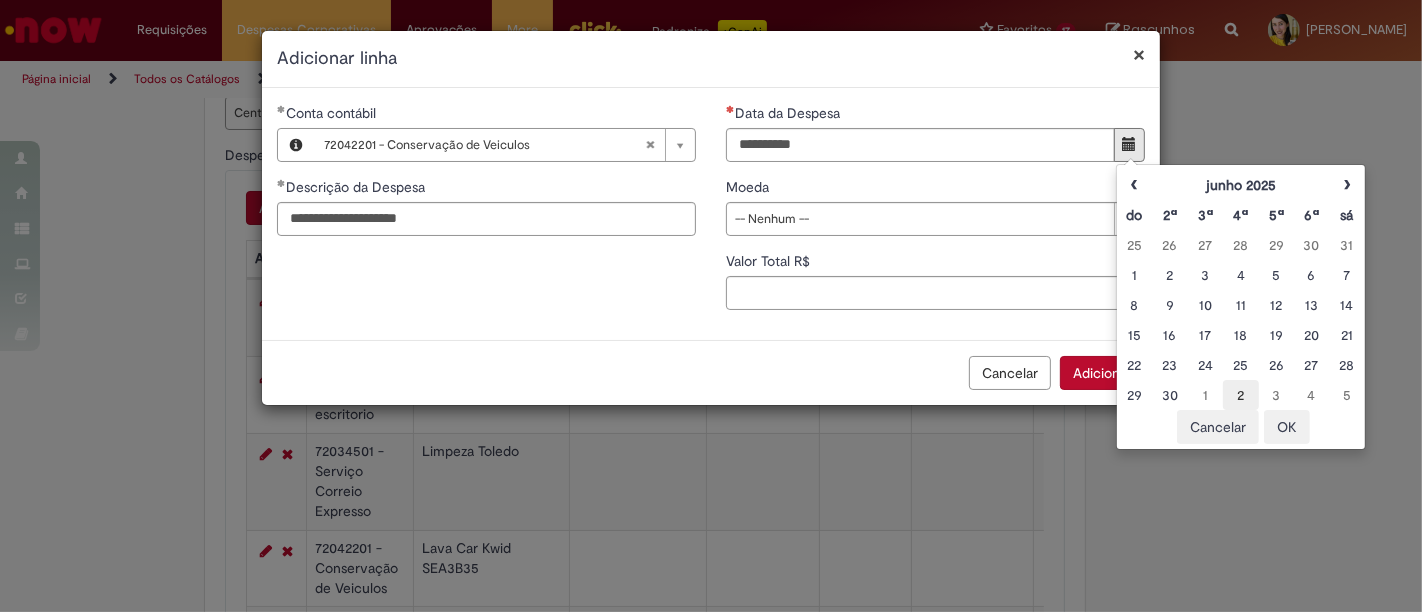 click on "2" at bounding box center [1240, 395] 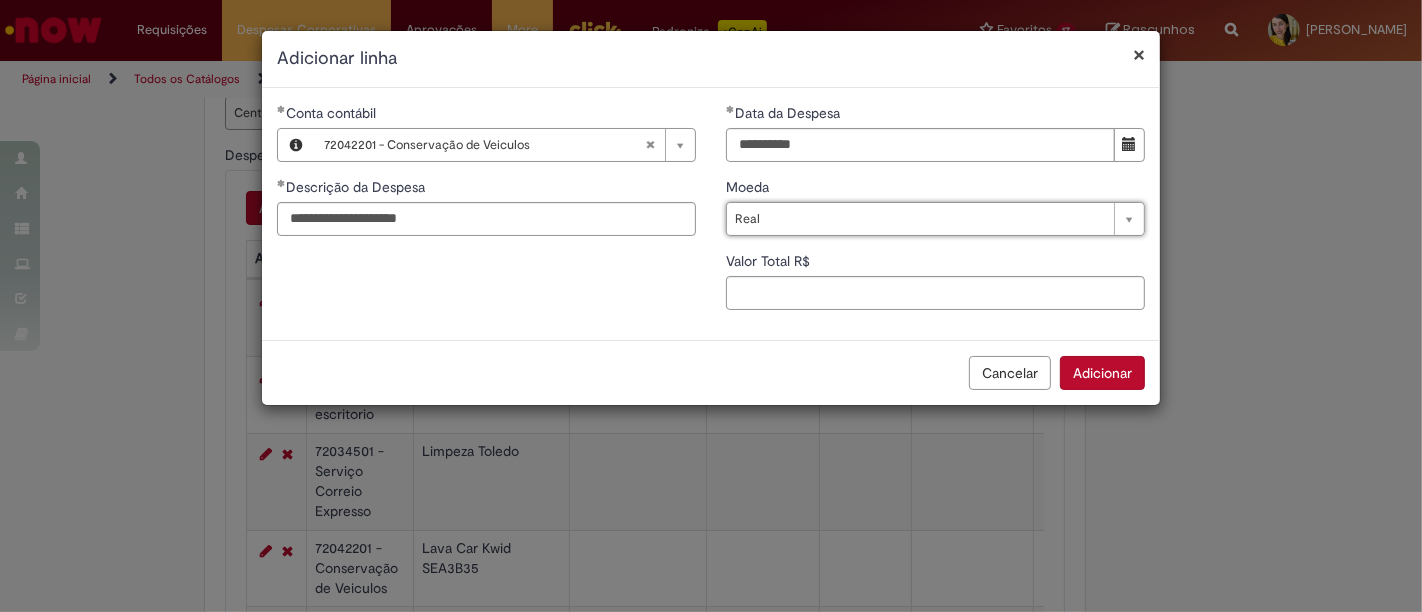 type on "****" 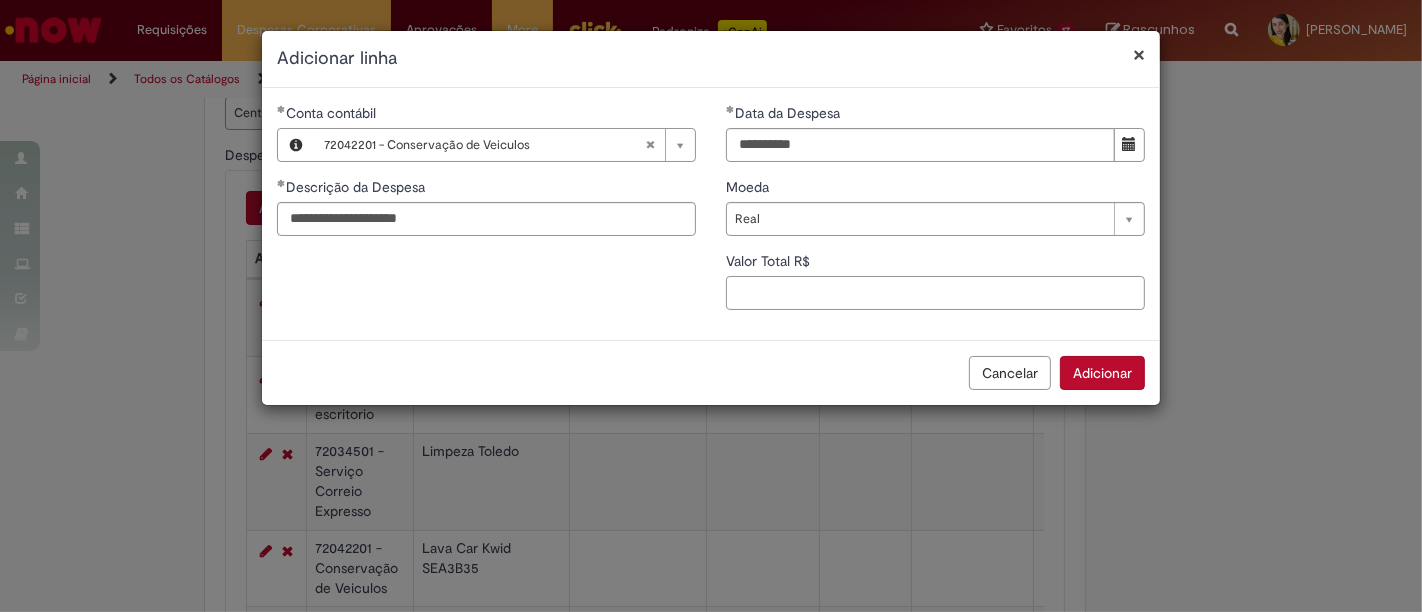 click on "Valor Total R$" at bounding box center [935, 293] 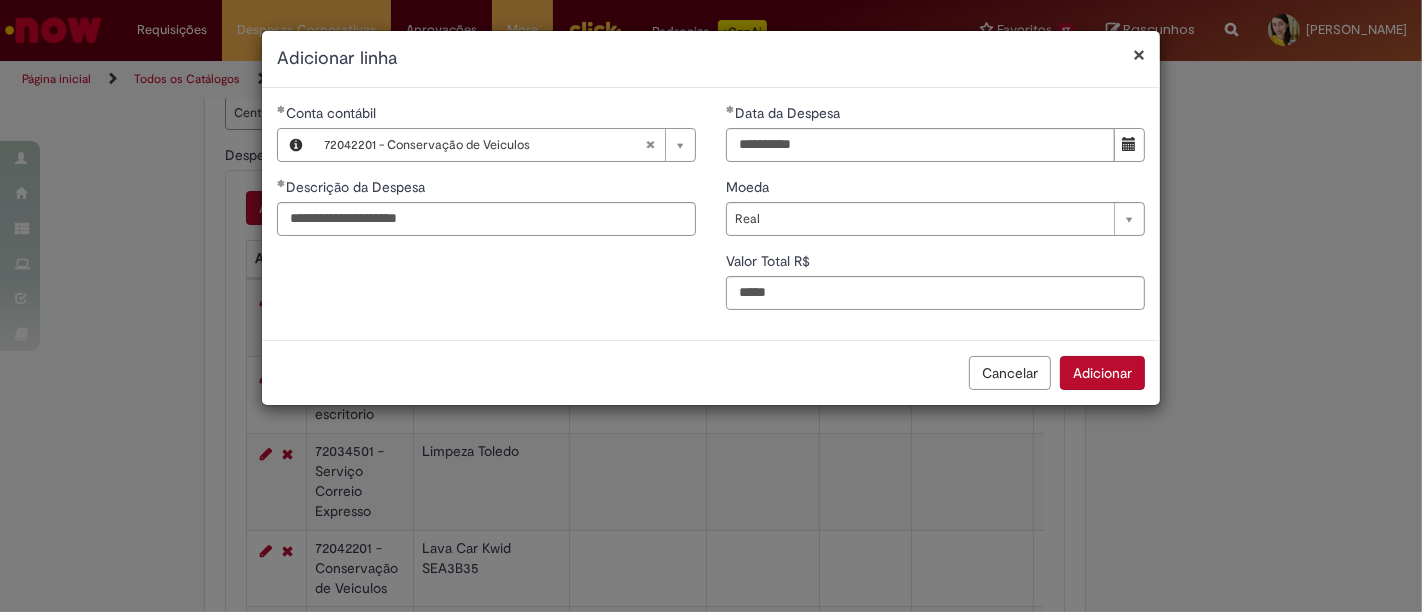 type on "**" 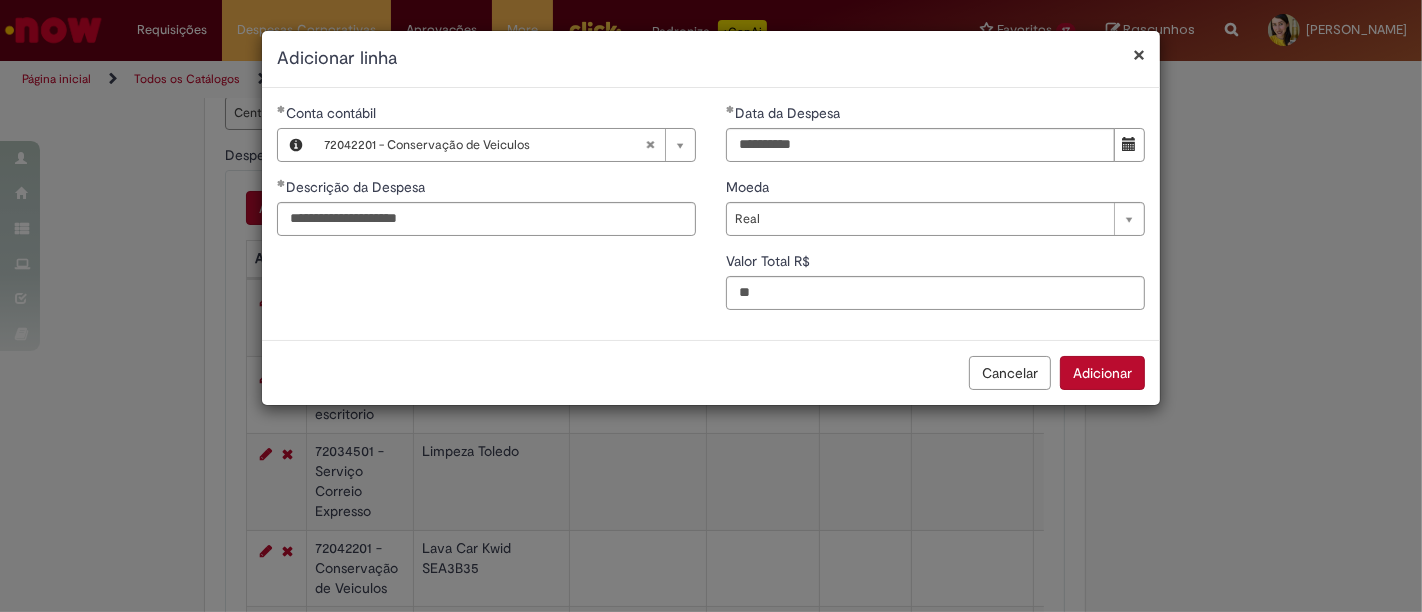 click on "Adicionar" at bounding box center [1102, 373] 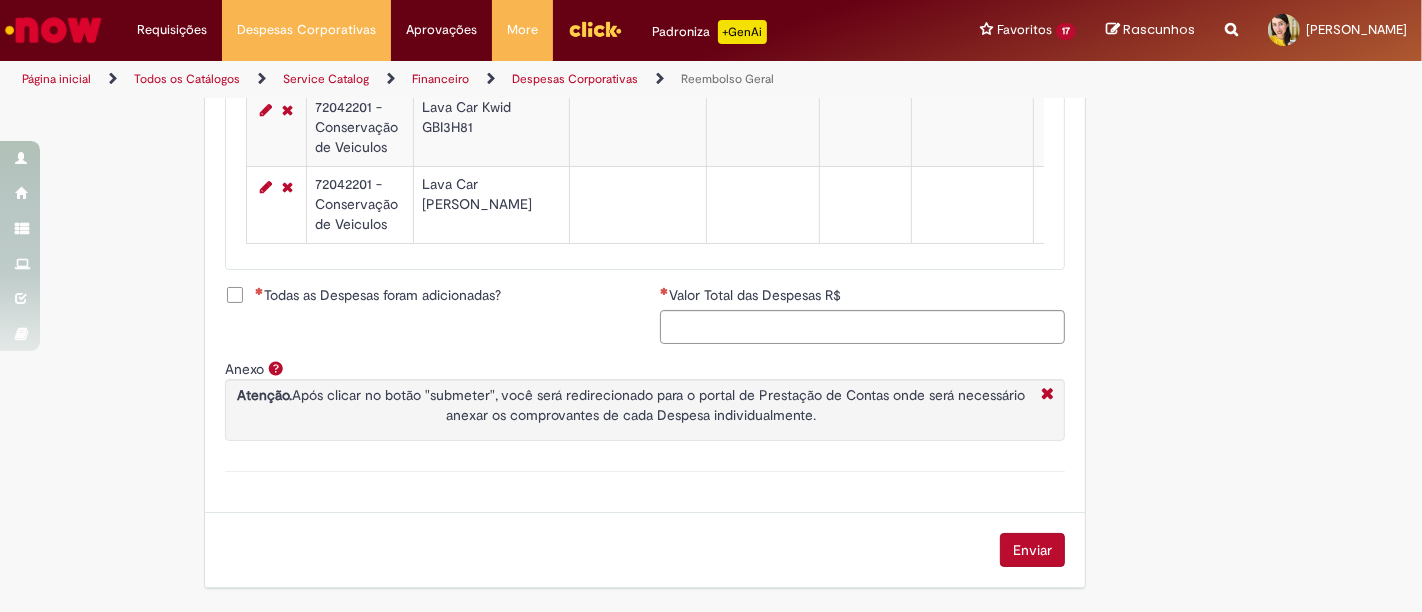 scroll, scrollTop: 1322, scrollLeft: 0, axis: vertical 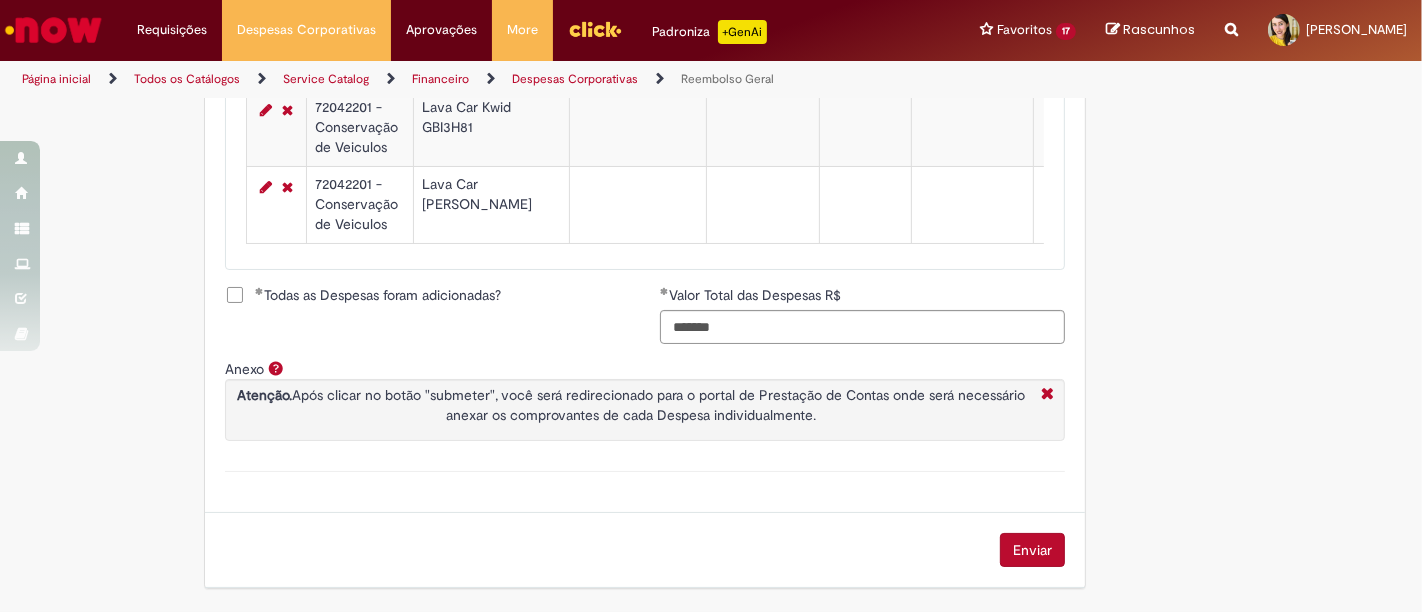 click on "Enviar" at bounding box center [1032, 550] 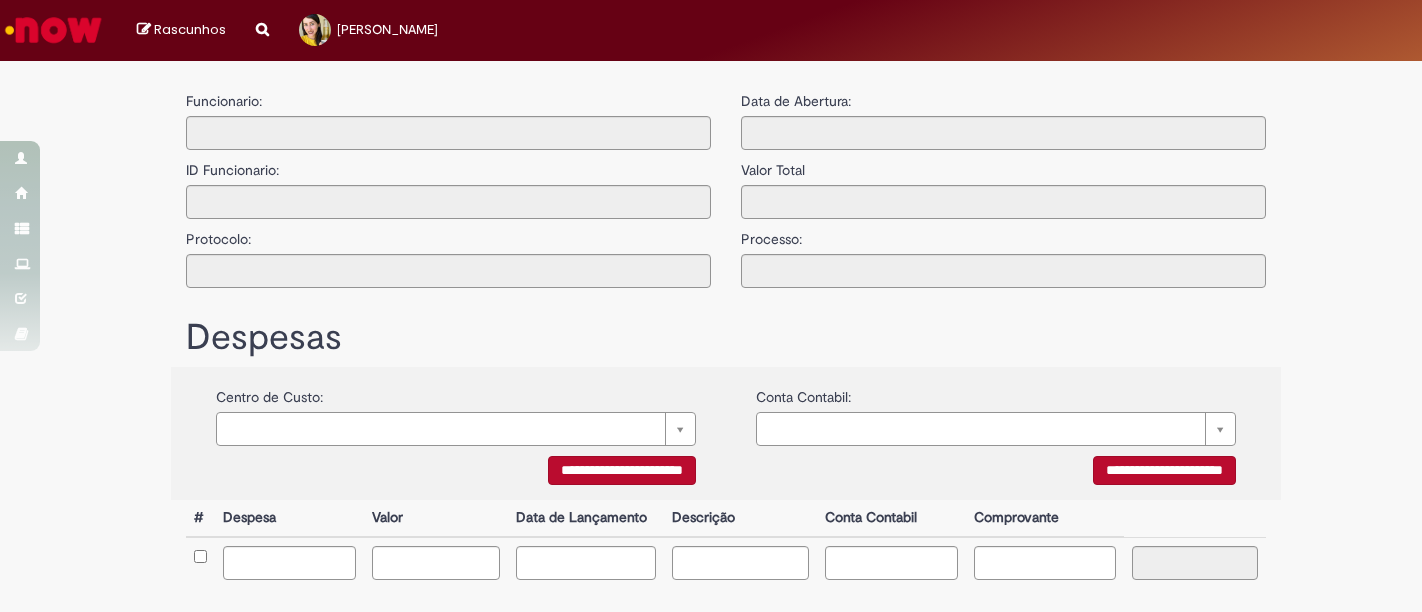type on "**********" 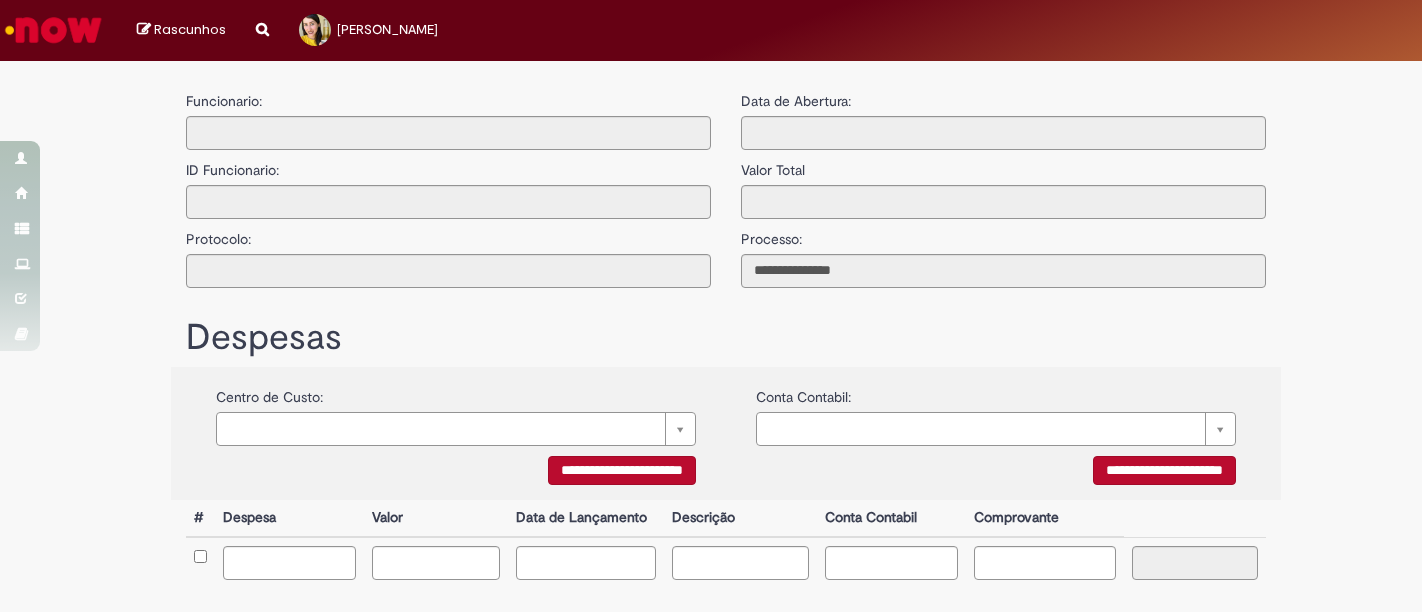 scroll, scrollTop: 0, scrollLeft: 0, axis: both 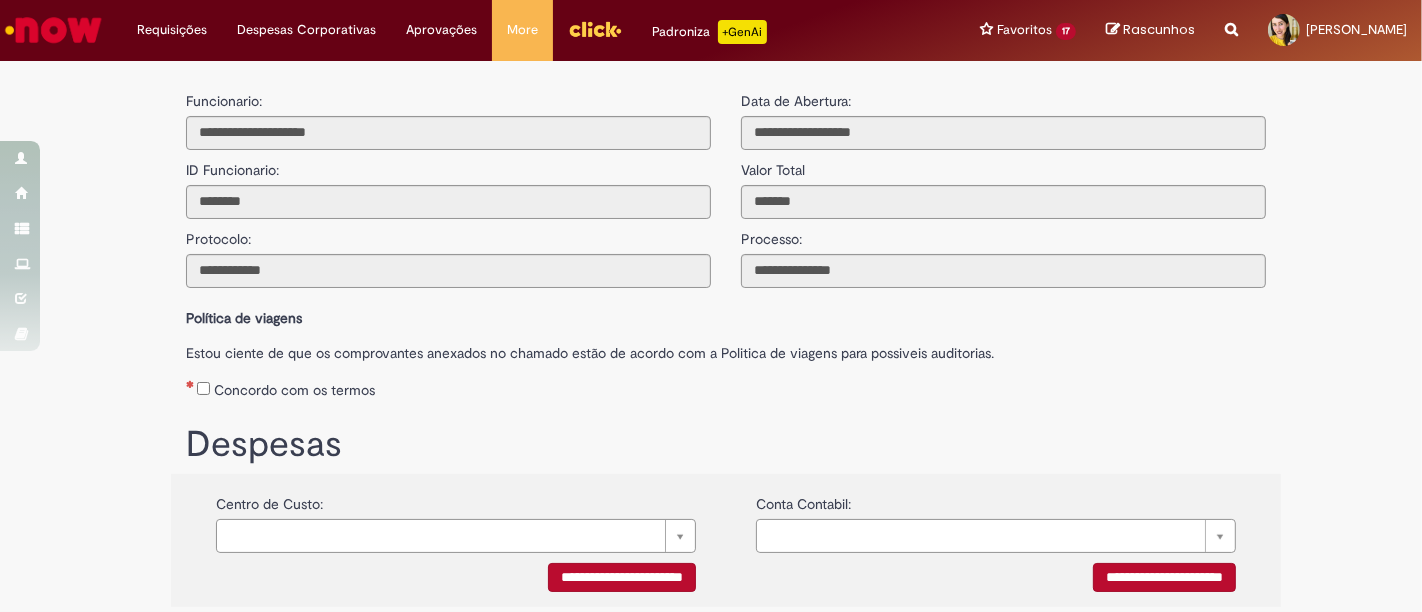 click on "Concordo com os termos" at bounding box center [726, 386] 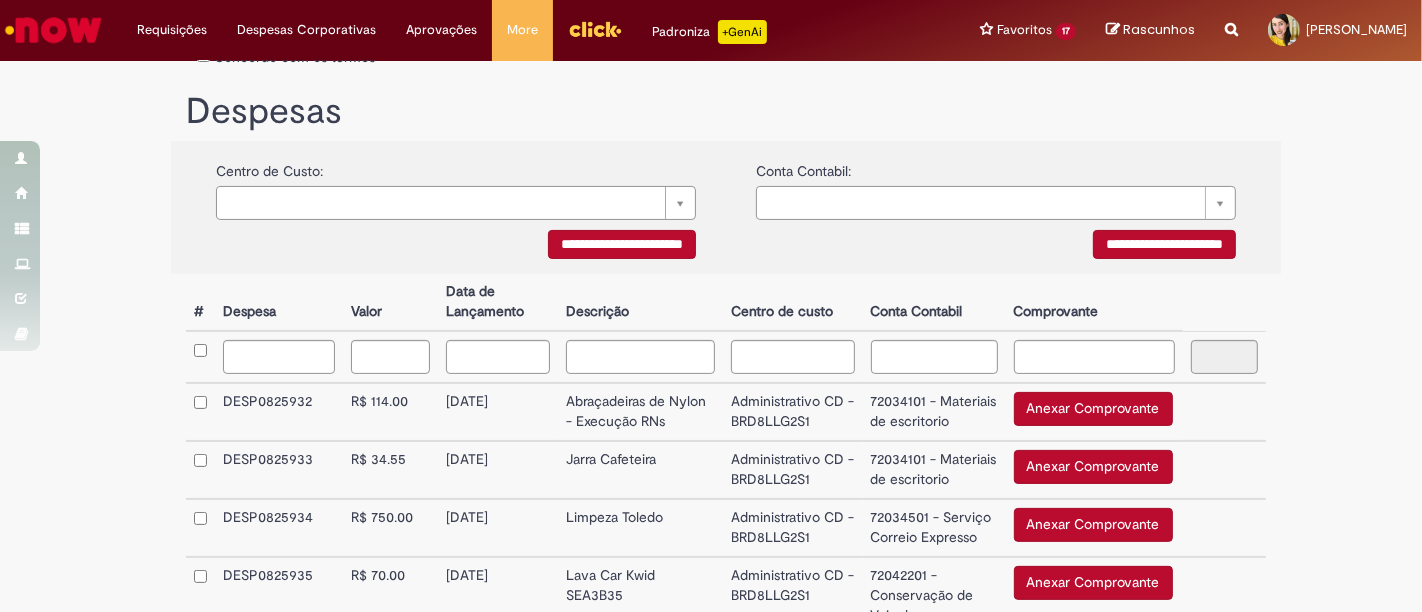 scroll, scrollTop: 222, scrollLeft: 0, axis: vertical 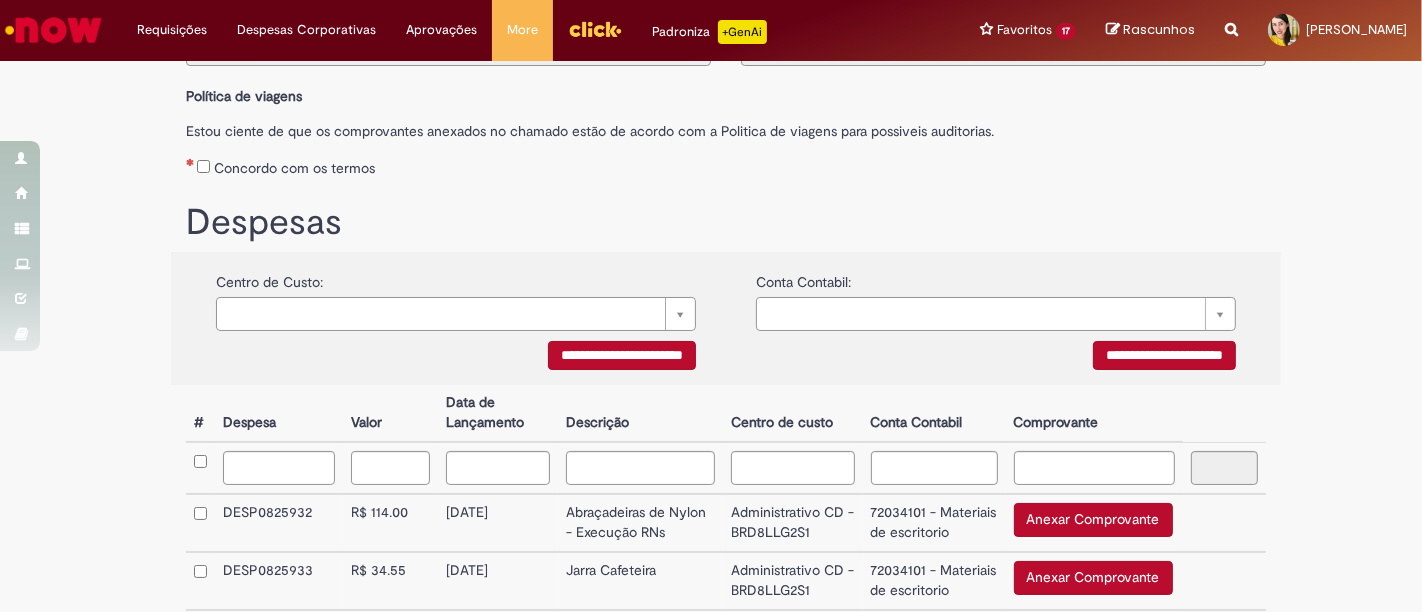click on "Concordo com os termos" at bounding box center (294, 168) 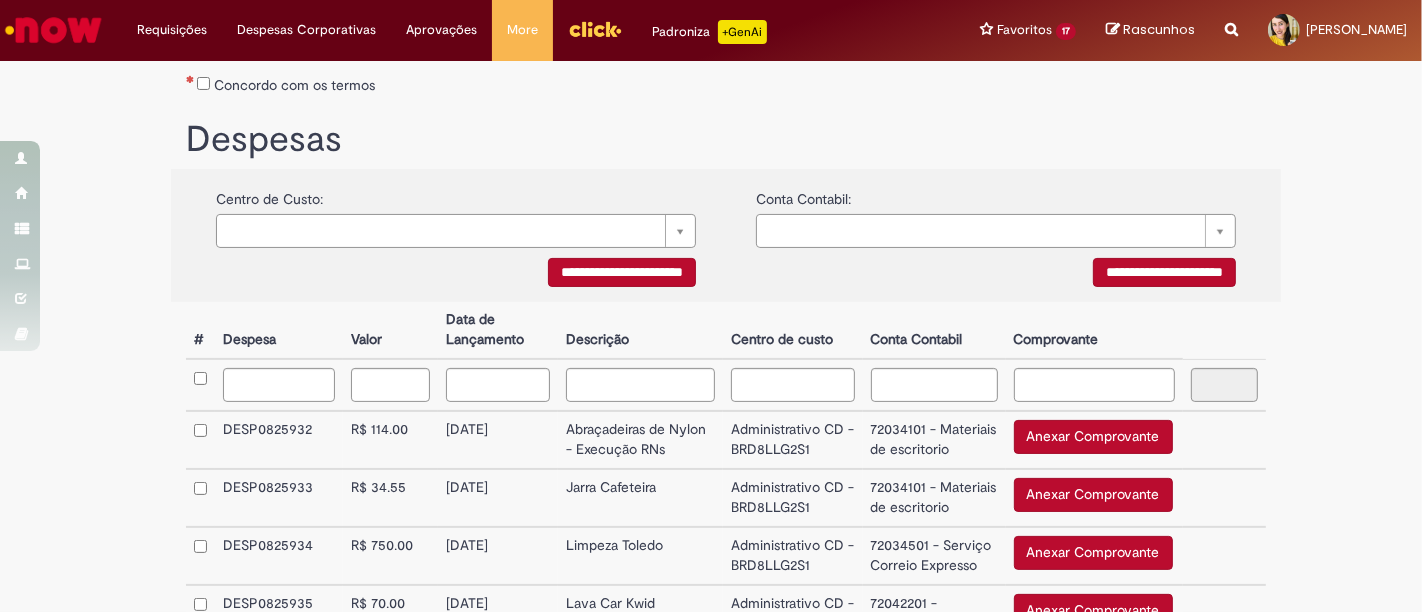 scroll, scrollTop: 444, scrollLeft: 0, axis: vertical 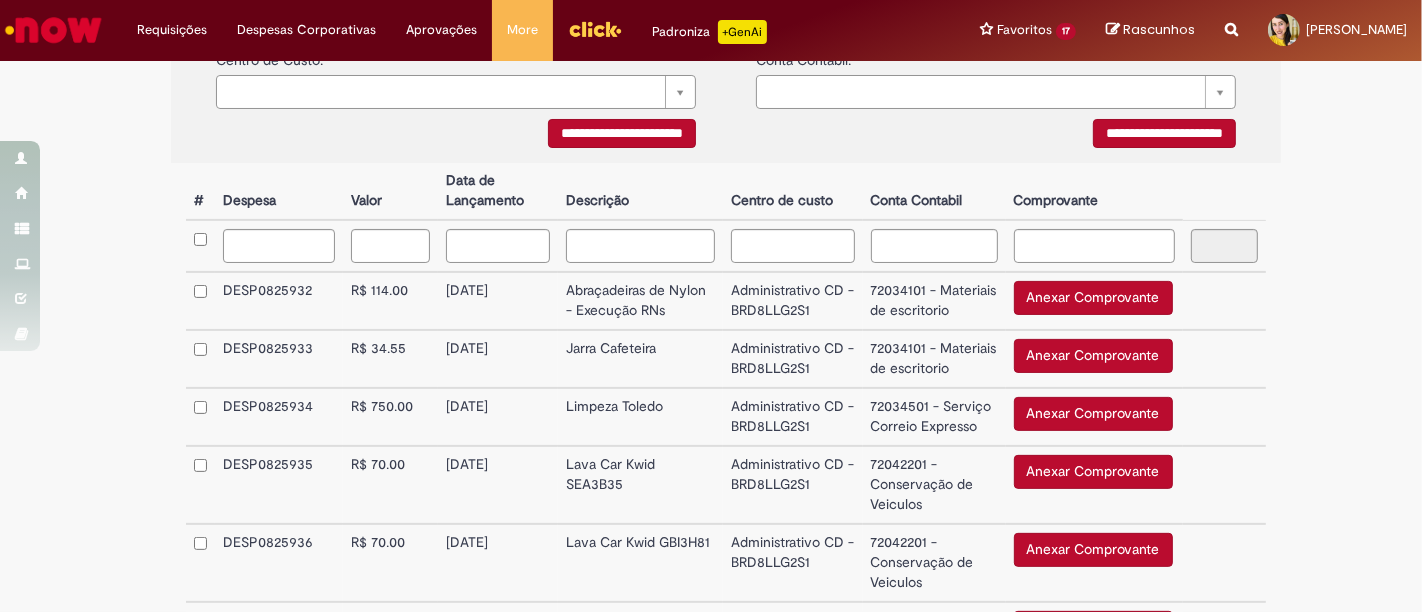 click on "Anexar Comprovante" at bounding box center (1093, 298) 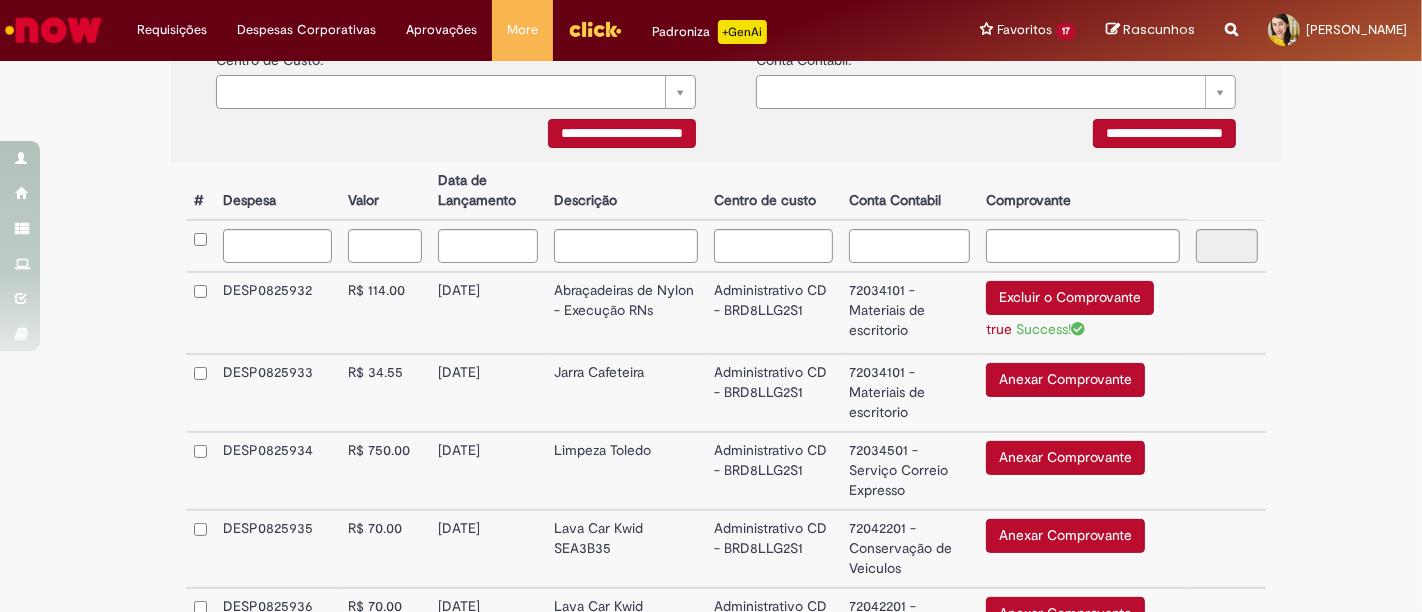 click on "Anexar Comprovante" at bounding box center (1065, 380) 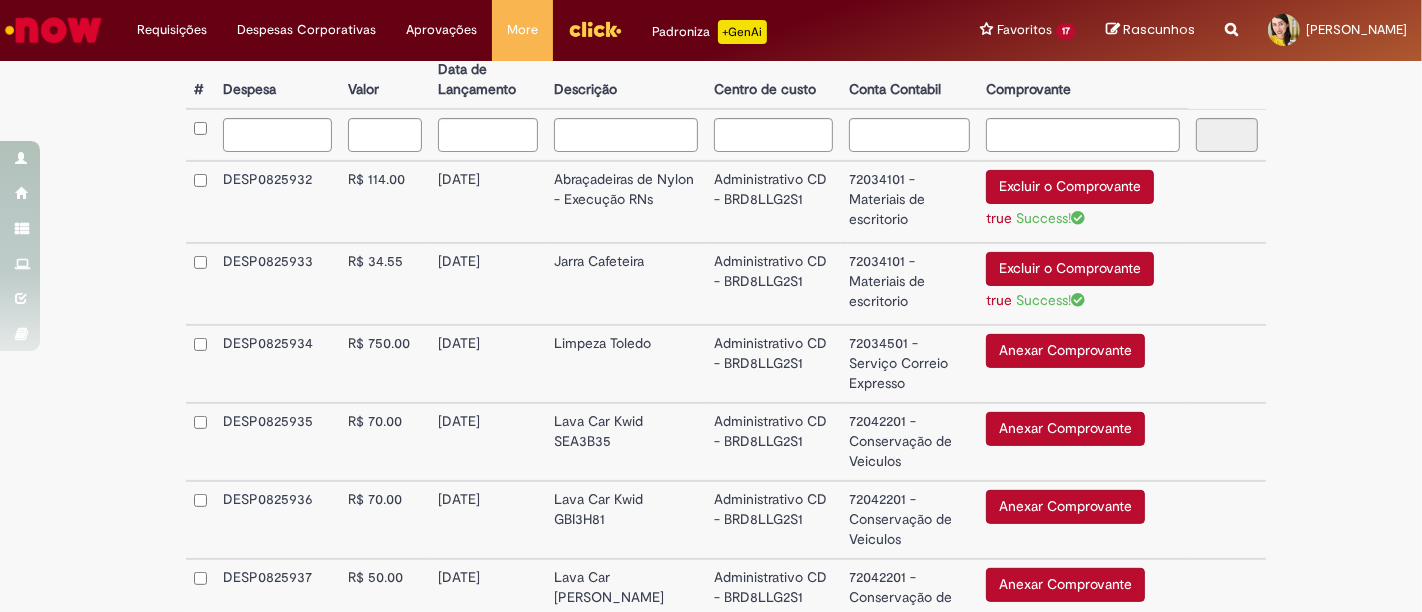 scroll, scrollTop: 666, scrollLeft: 0, axis: vertical 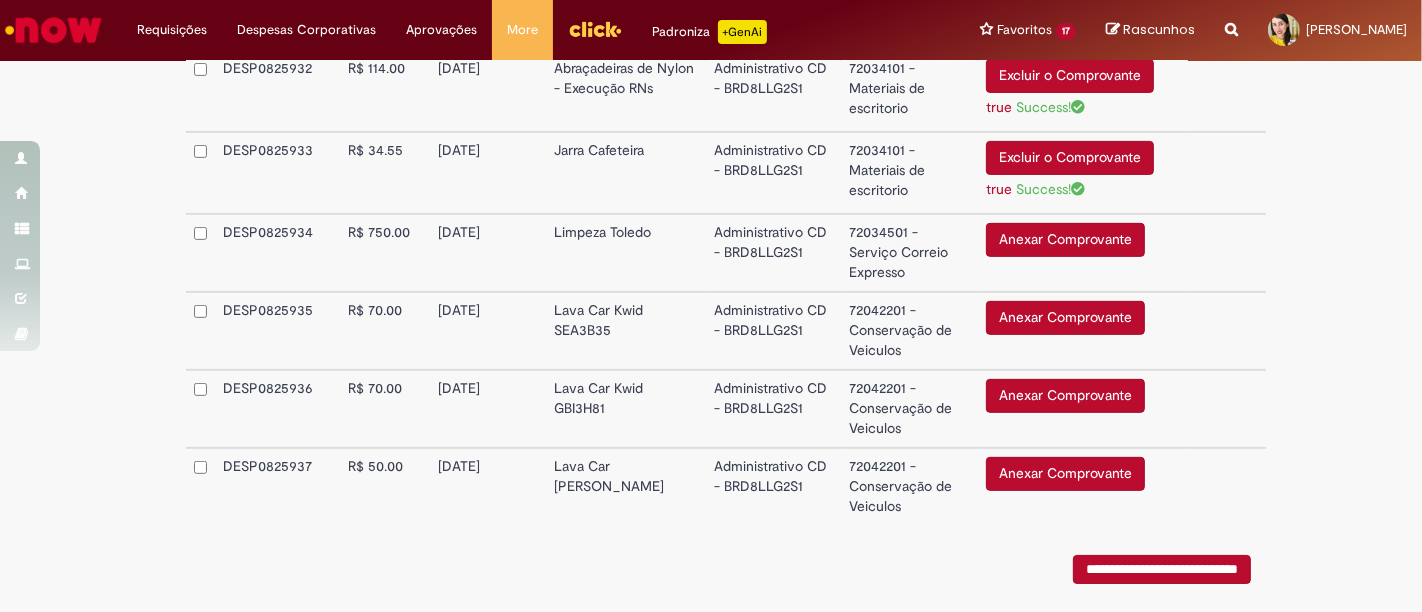 click on "Anexar Comprovante" at bounding box center [1065, 240] 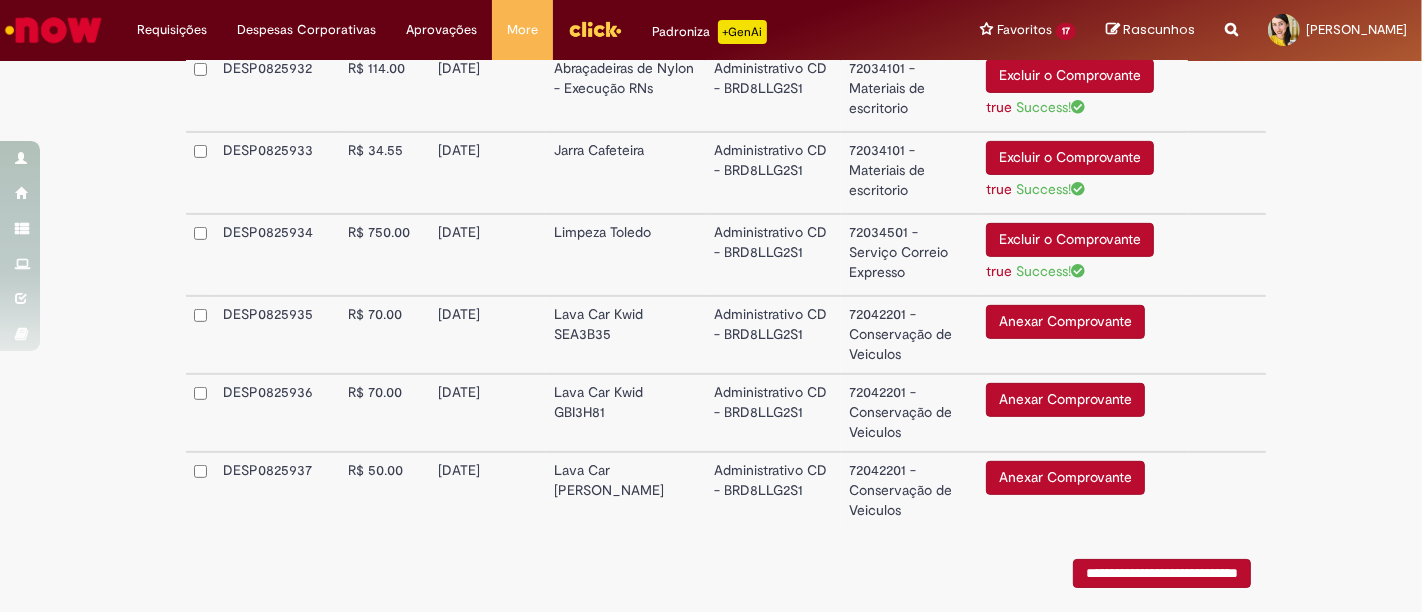 click on "Anexar Comprovante" at bounding box center (1065, 322) 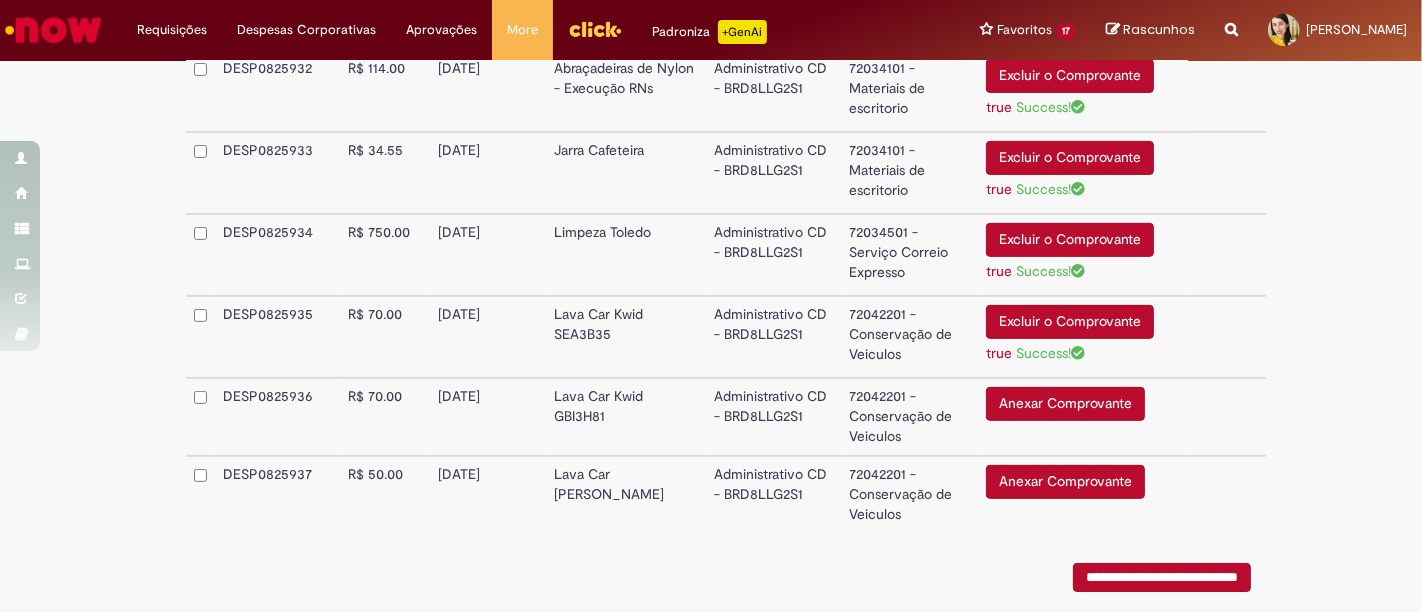 click on "Anexar Comprovante" at bounding box center [1065, 404] 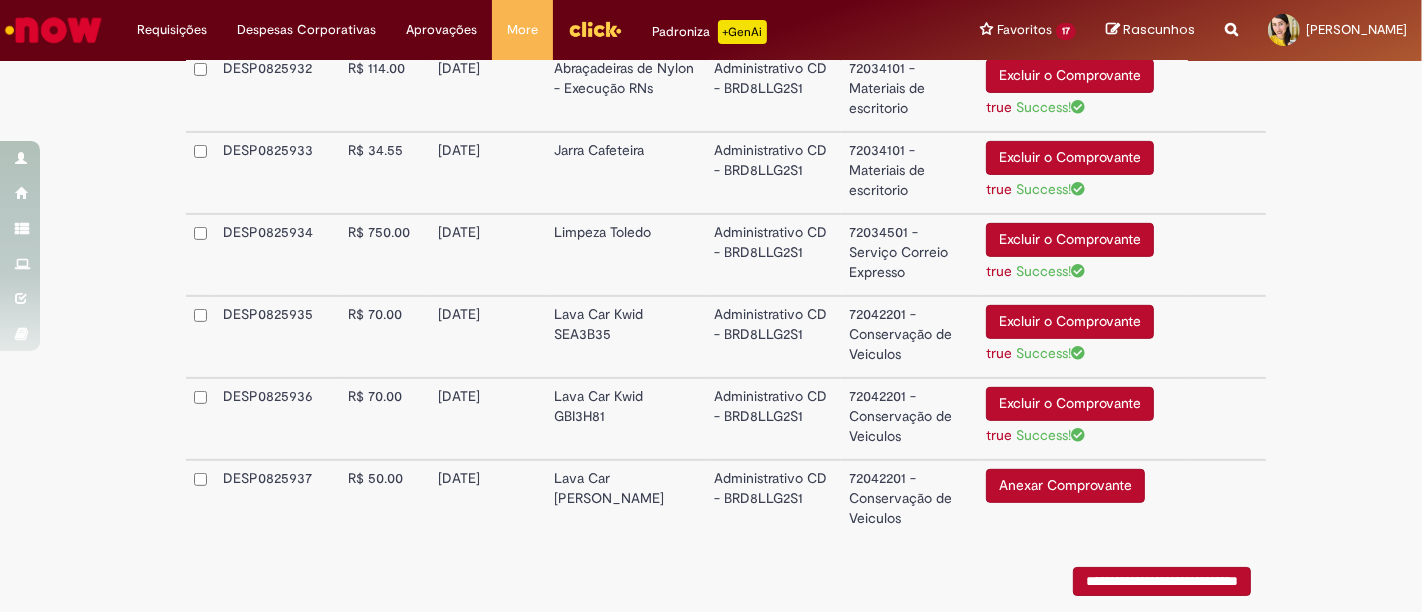 click on "Anexar Comprovante" at bounding box center [1065, 486] 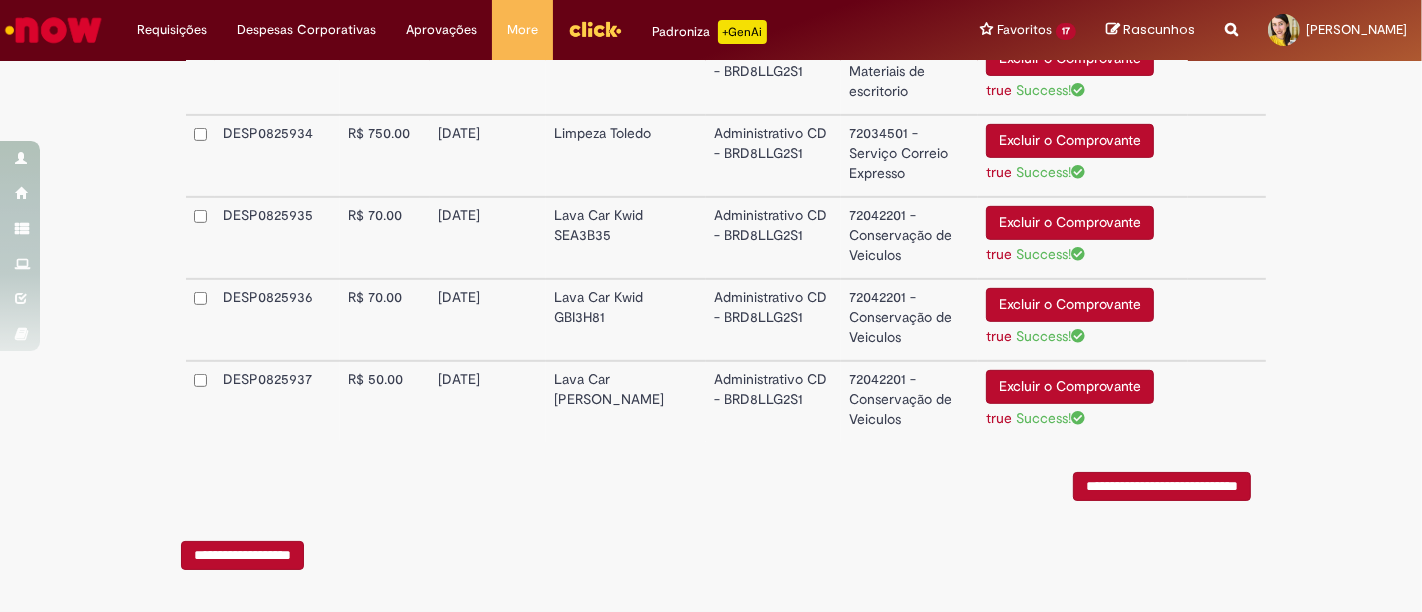 scroll, scrollTop: 772, scrollLeft: 0, axis: vertical 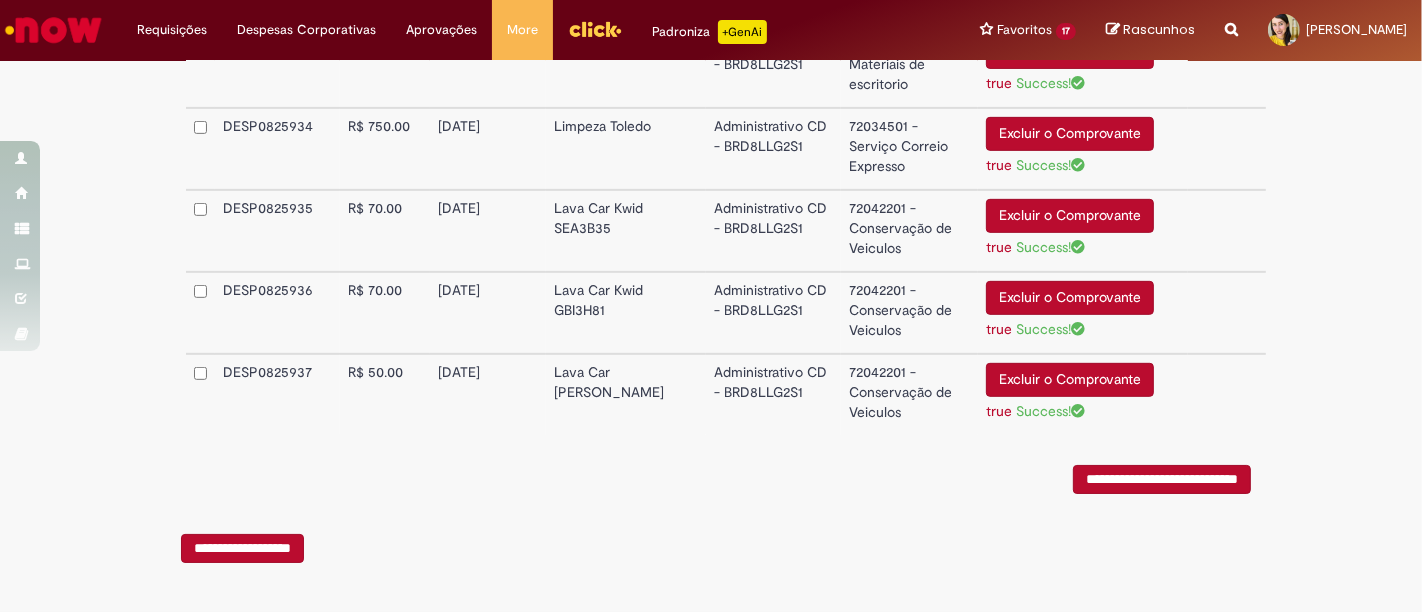 click on "**********" at bounding box center (1162, 479) 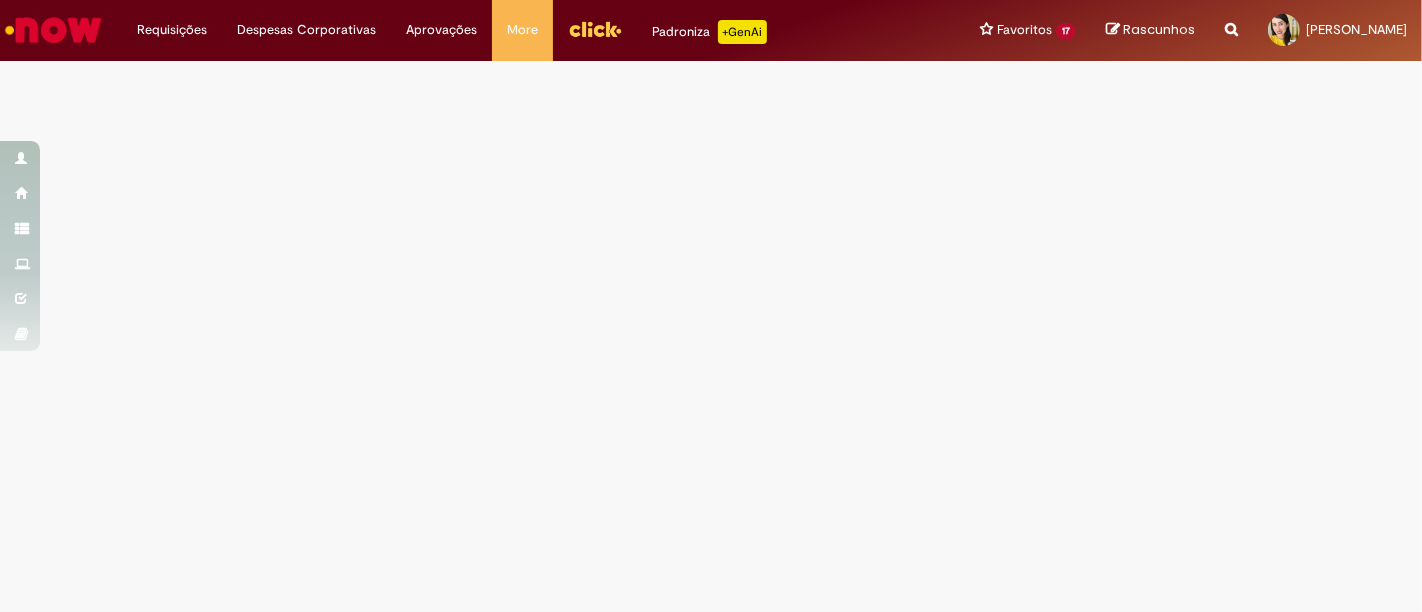 scroll, scrollTop: 0, scrollLeft: 0, axis: both 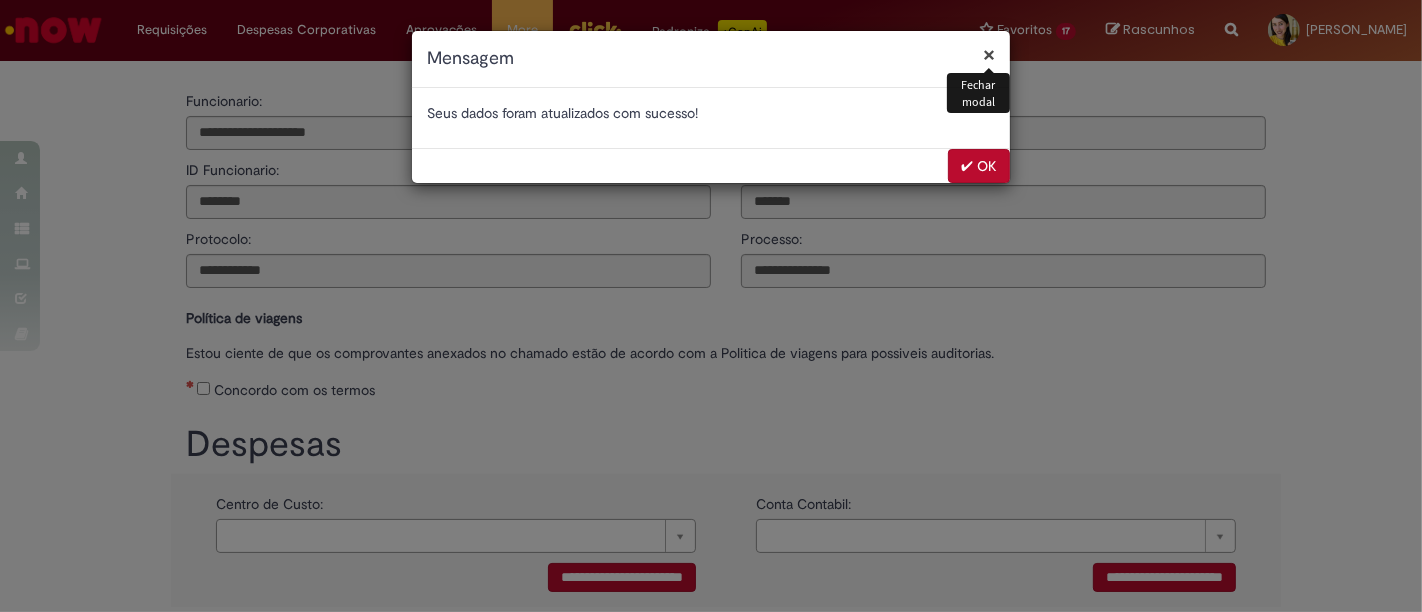 click on "✔ OK" at bounding box center (979, 166) 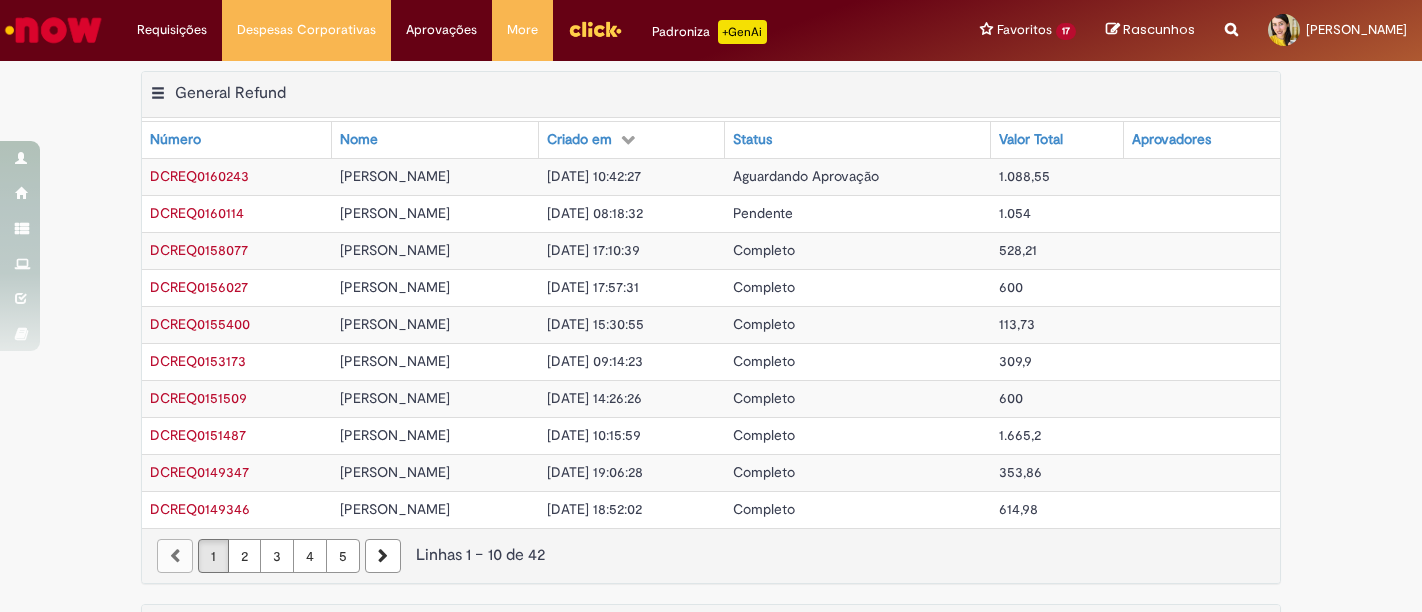 scroll, scrollTop: 0, scrollLeft: 0, axis: both 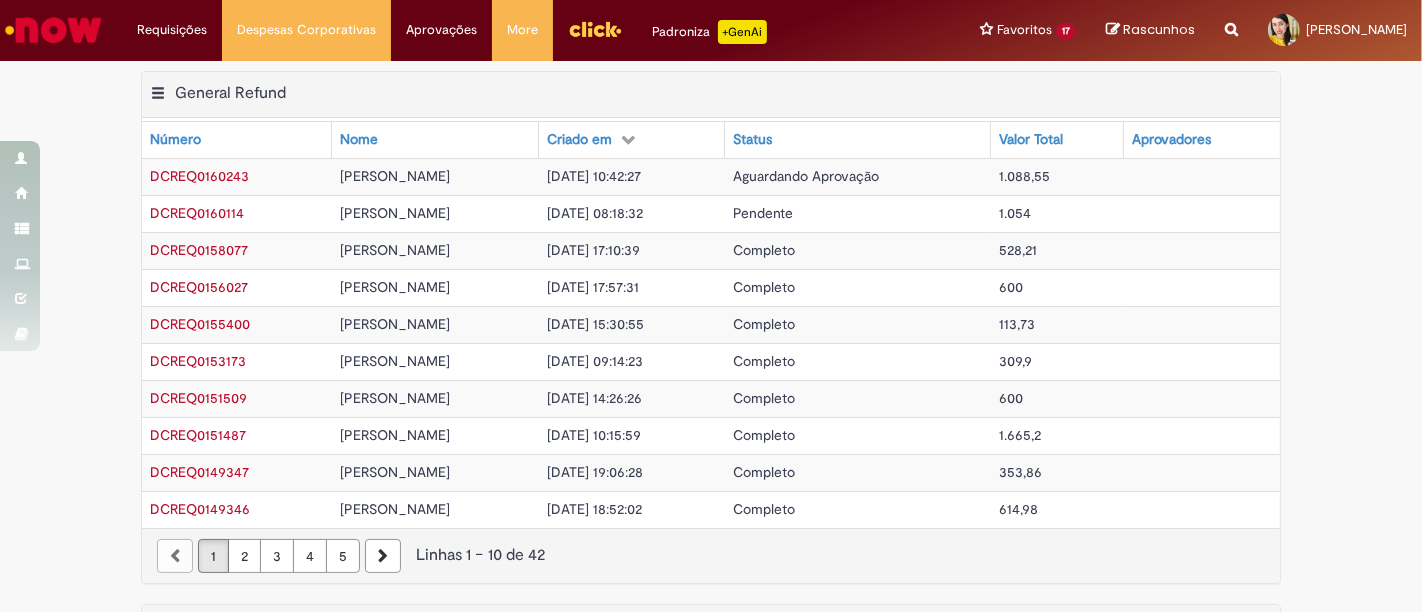 click on "DCREQ0160114" at bounding box center [197, 213] 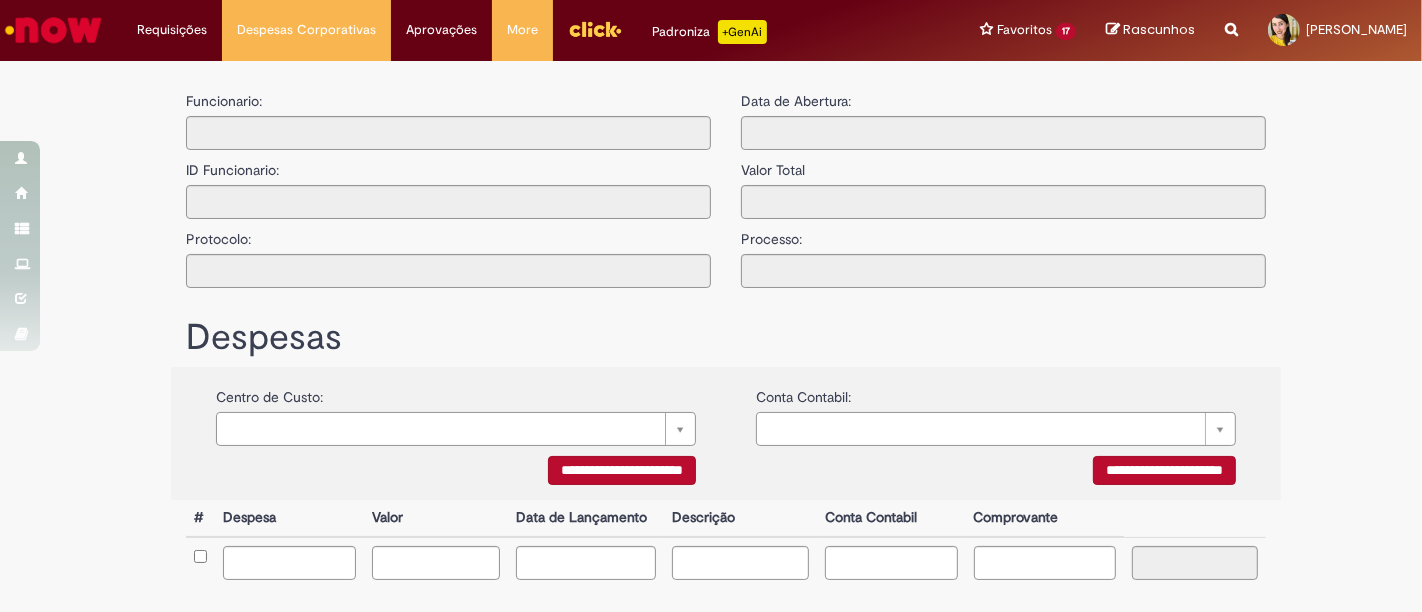 type on "**********" 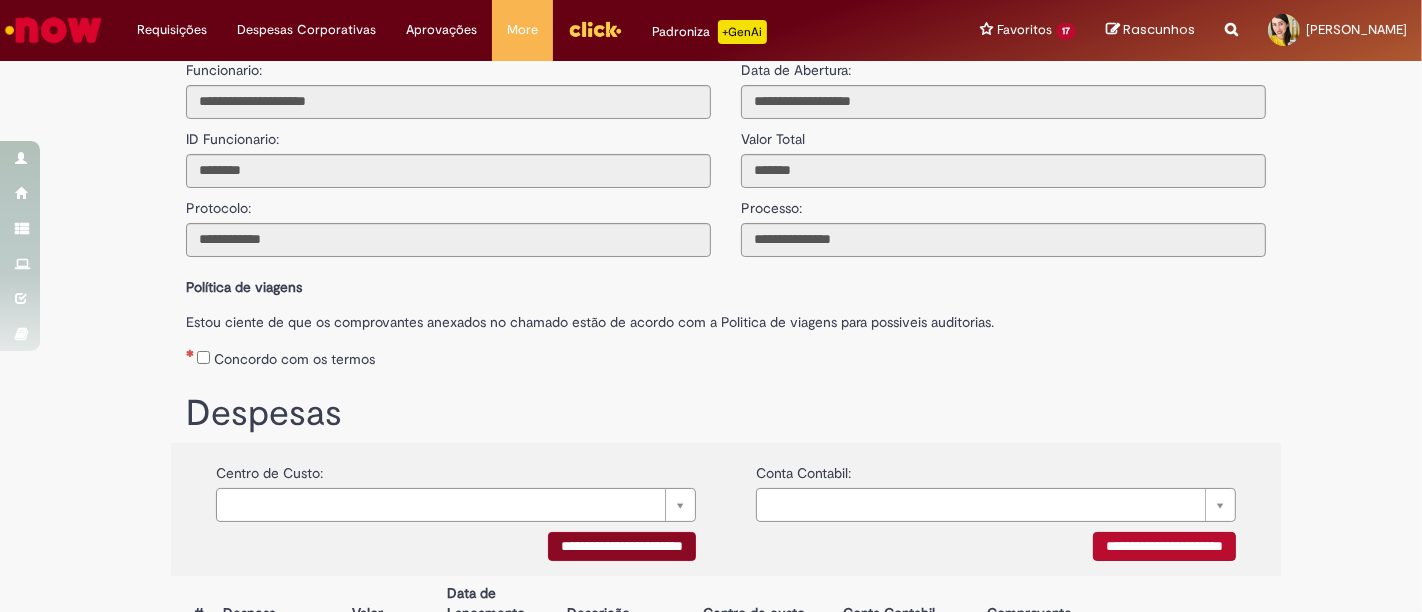 scroll, scrollTop: 0, scrollLeft: 0, axis: both 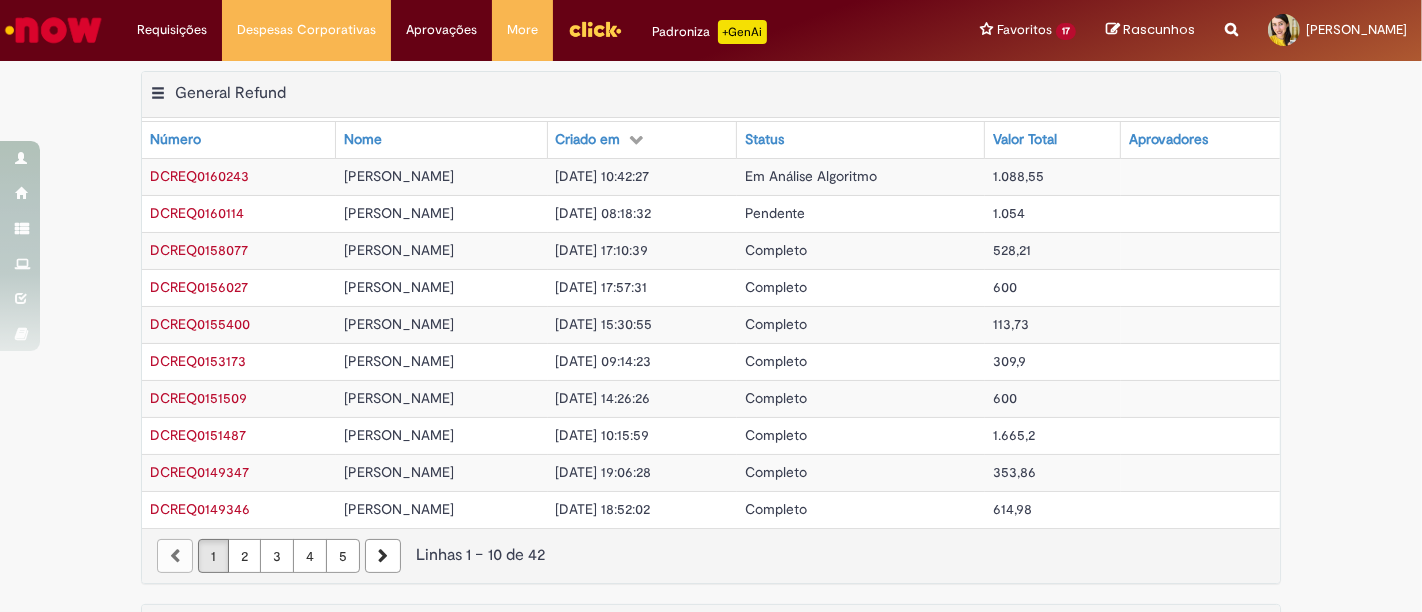 click on "[DATE] 08:18:32" at bounding box center (642, 213) 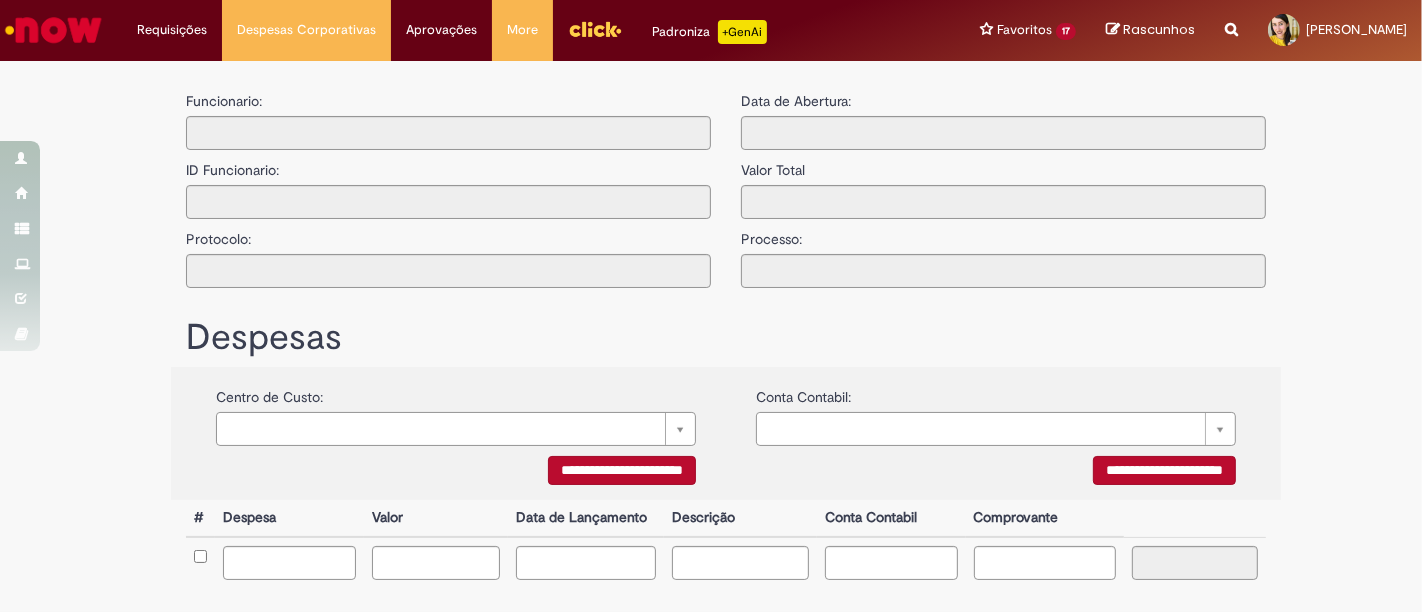 type on "**********" 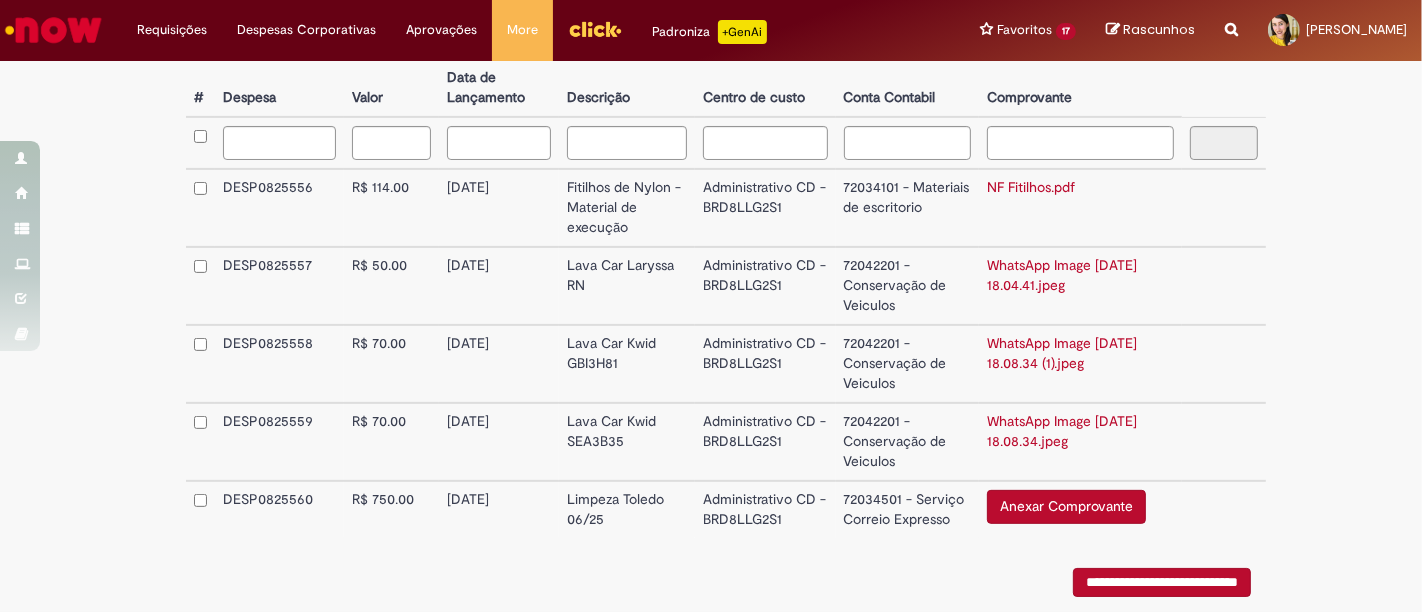 scroll, scrollTop: 654, scrollLeft: 0, axis: vertical 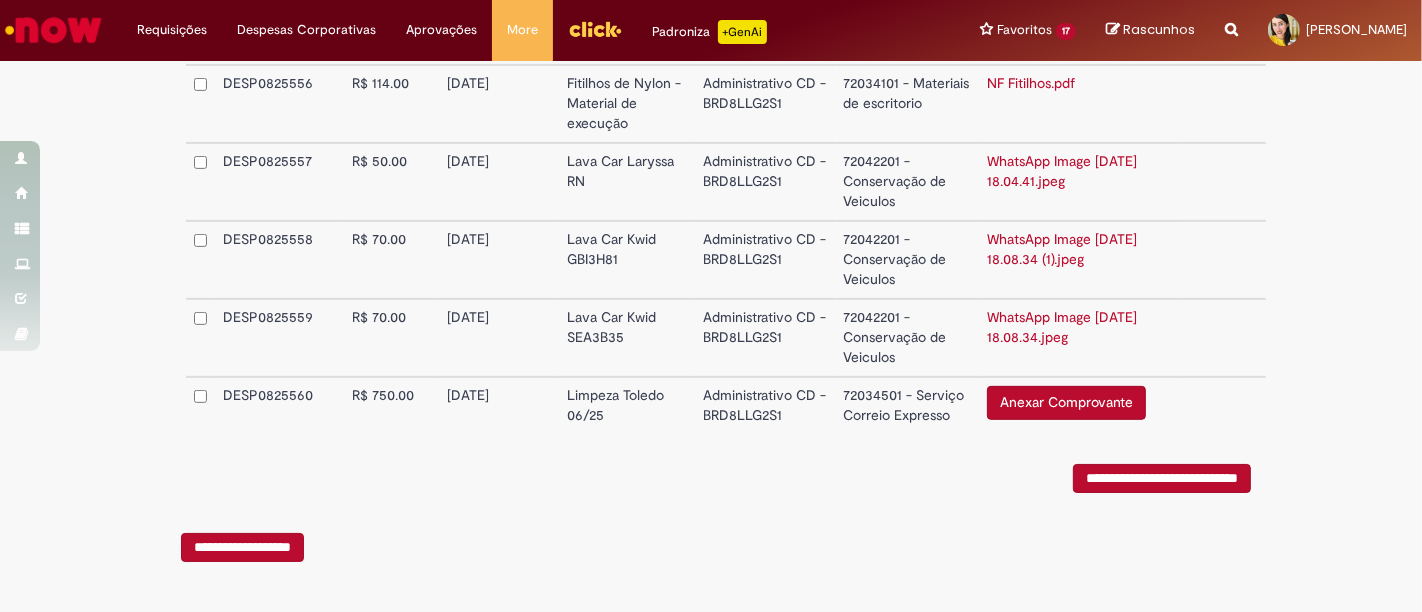 click on "**********" at bounding box center (242, 547) 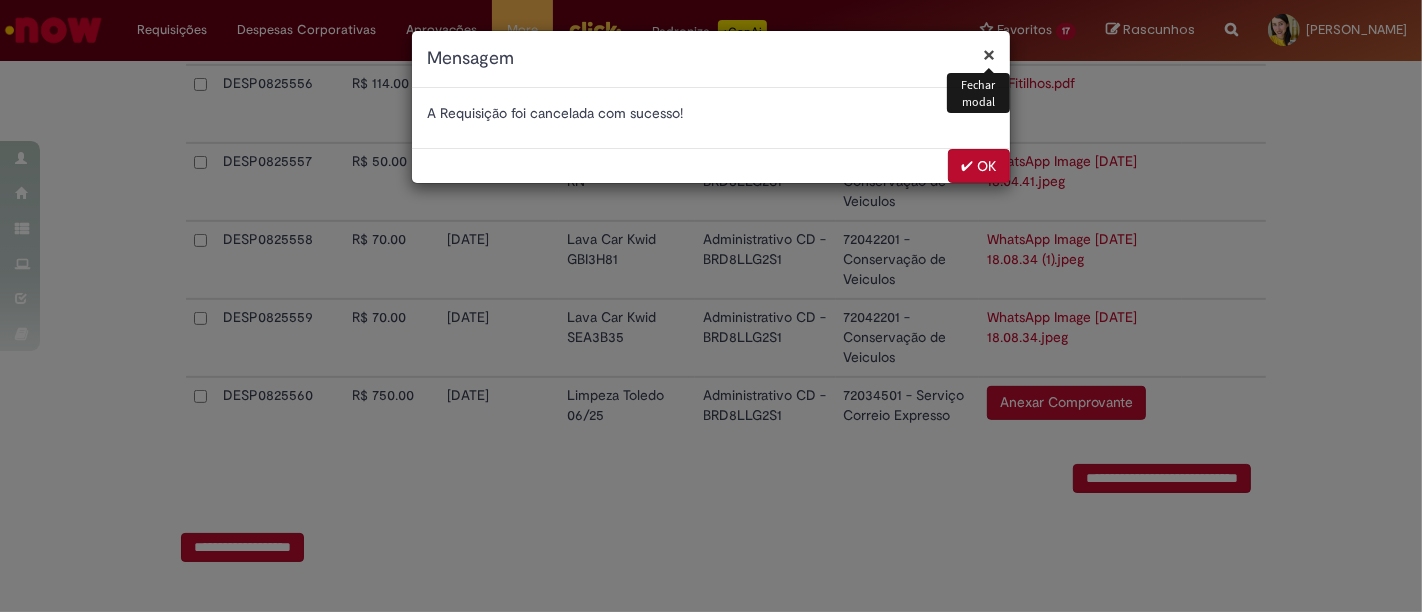 click on "✔ OK" at bounding box center (979, 166) 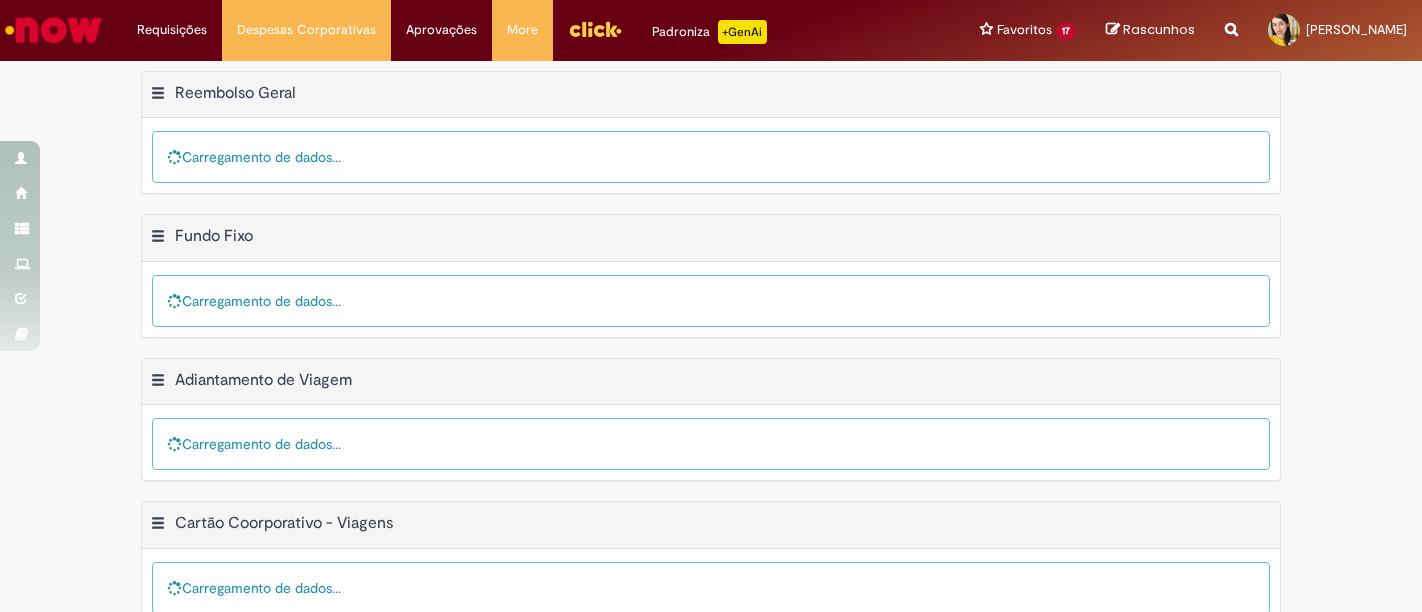 scroll, scrollTop: 0, scrollLeft: 0, axis: both 